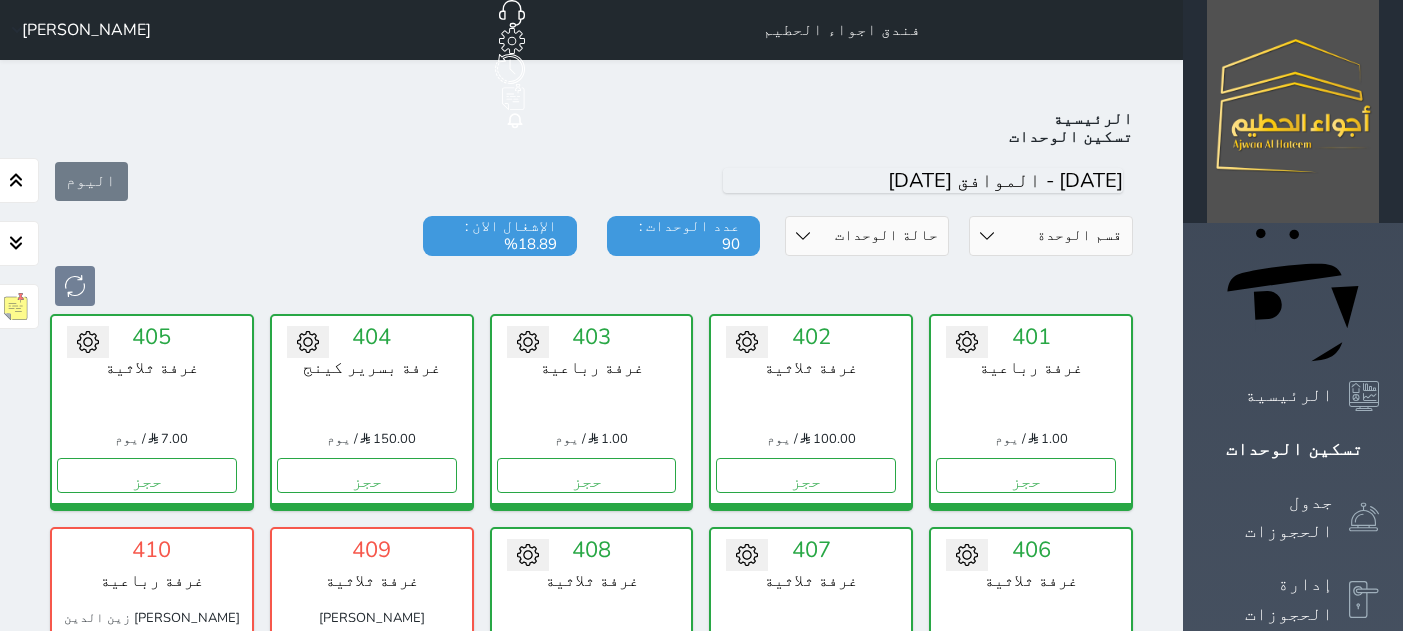 click on "تسكين الوحدات" at bounding box center (1294, 449) 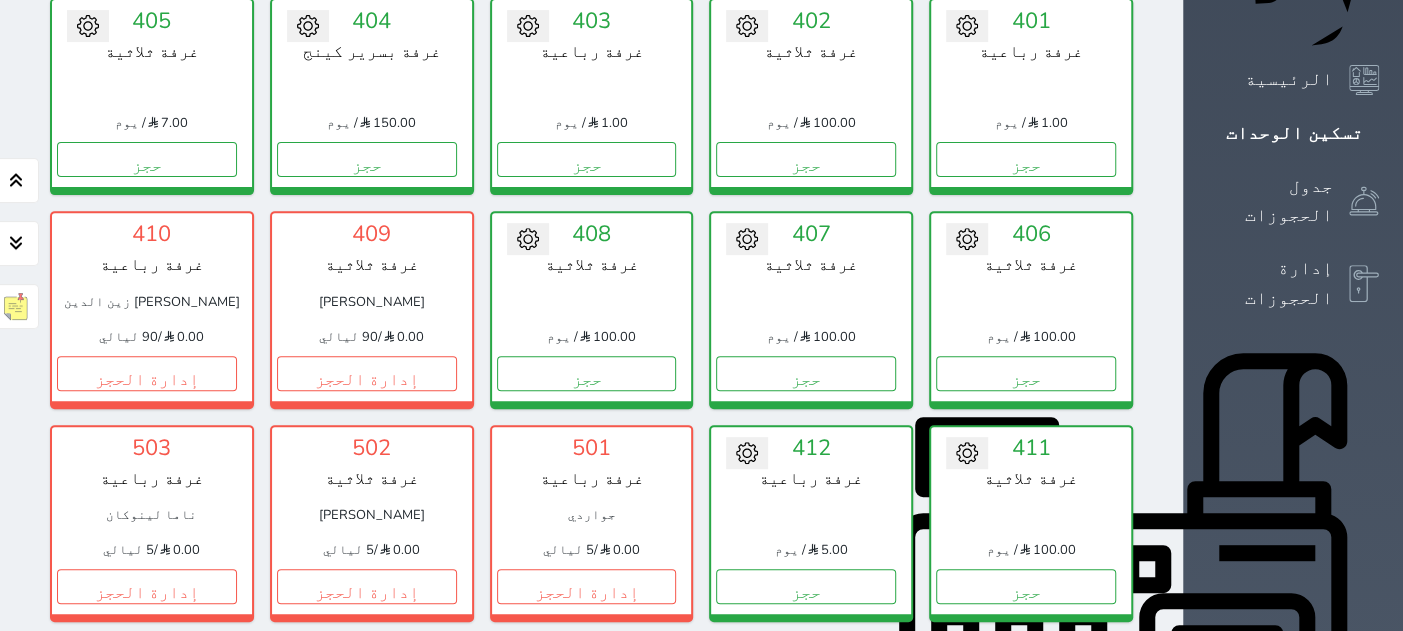 scroll, scrollTop: 478, scrollLeft: 0, axis: vertical 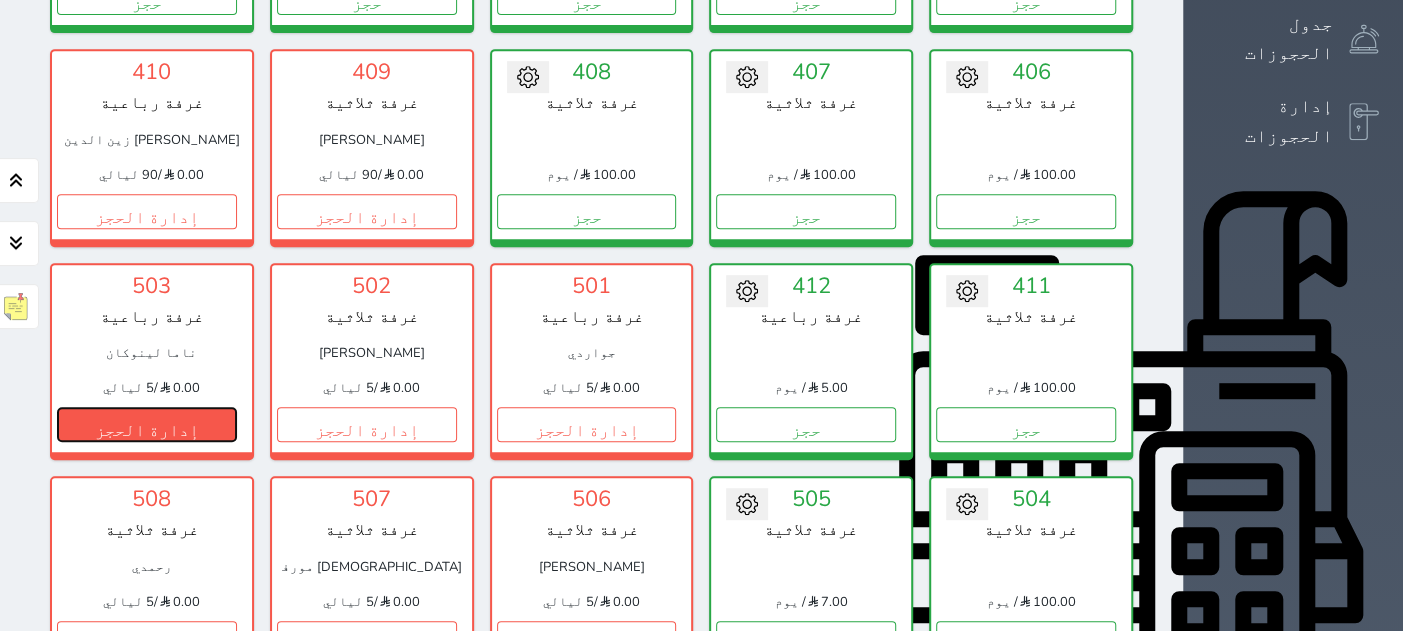 click on "إدارة الحجز" at bounding box center [147, 424] 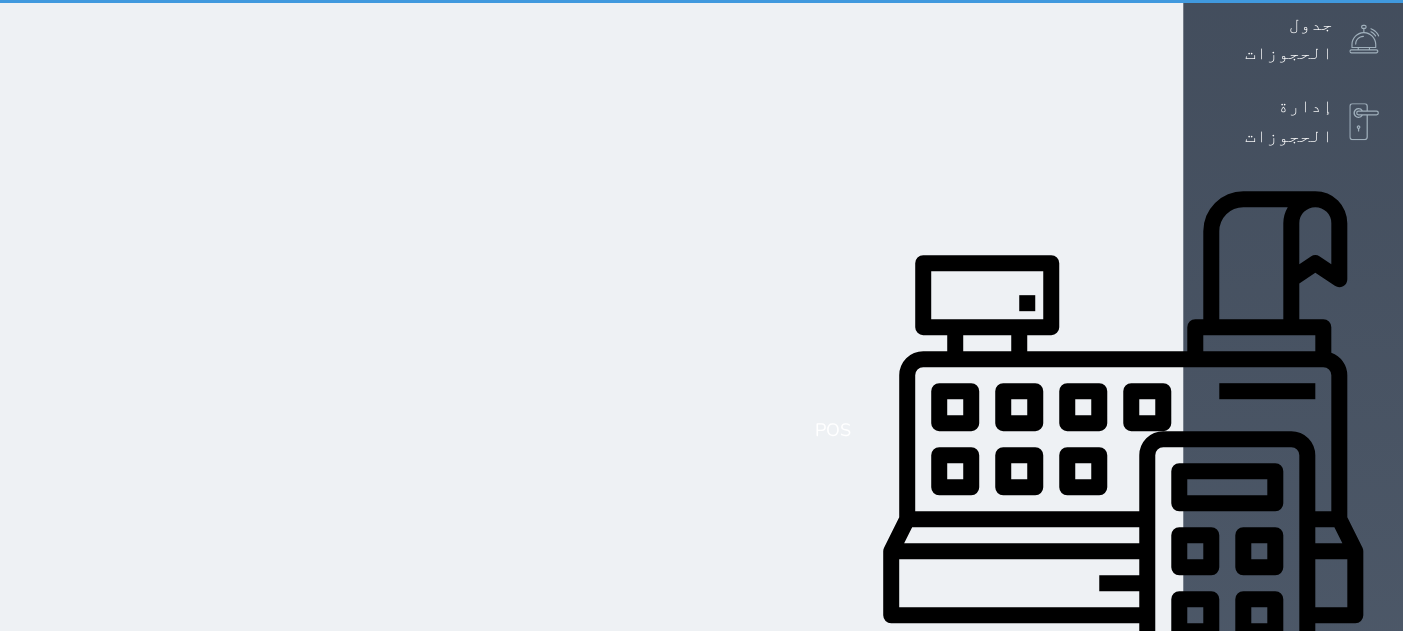 scroll, scrollTop: 0, scrollLeft: 0, axis: both 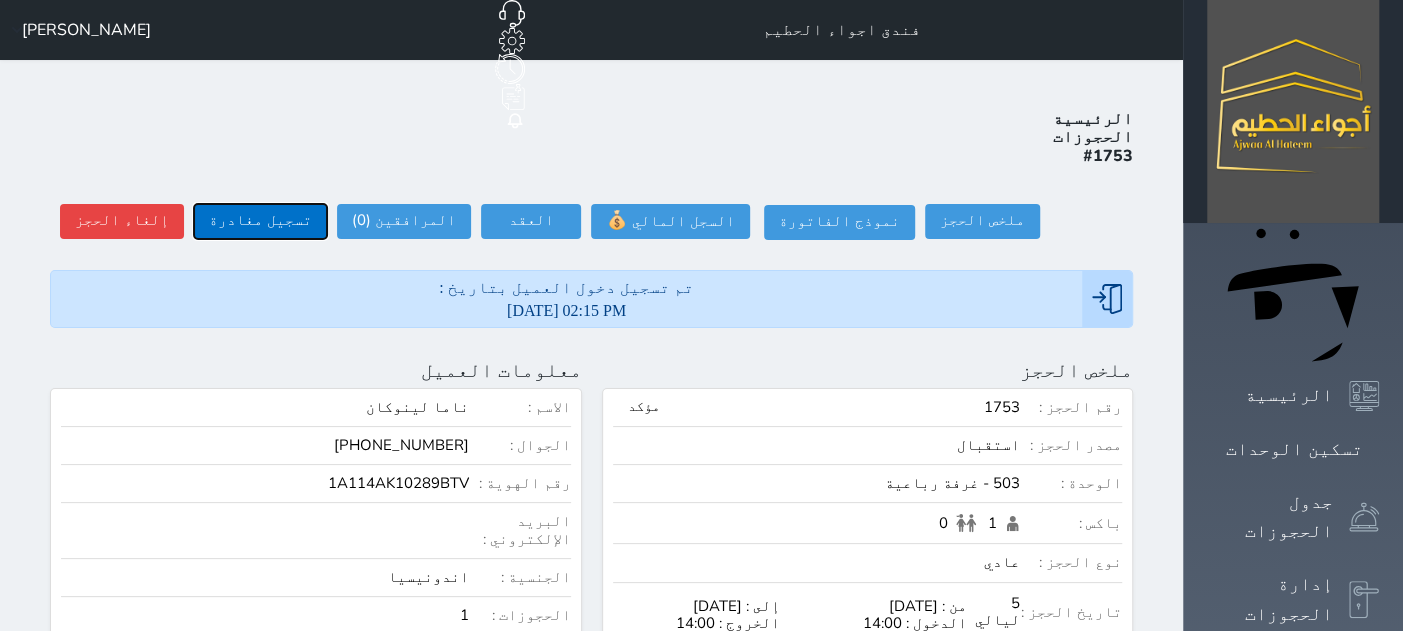 click on "تسجيل مغادرة" at bounding box center [260, 221] 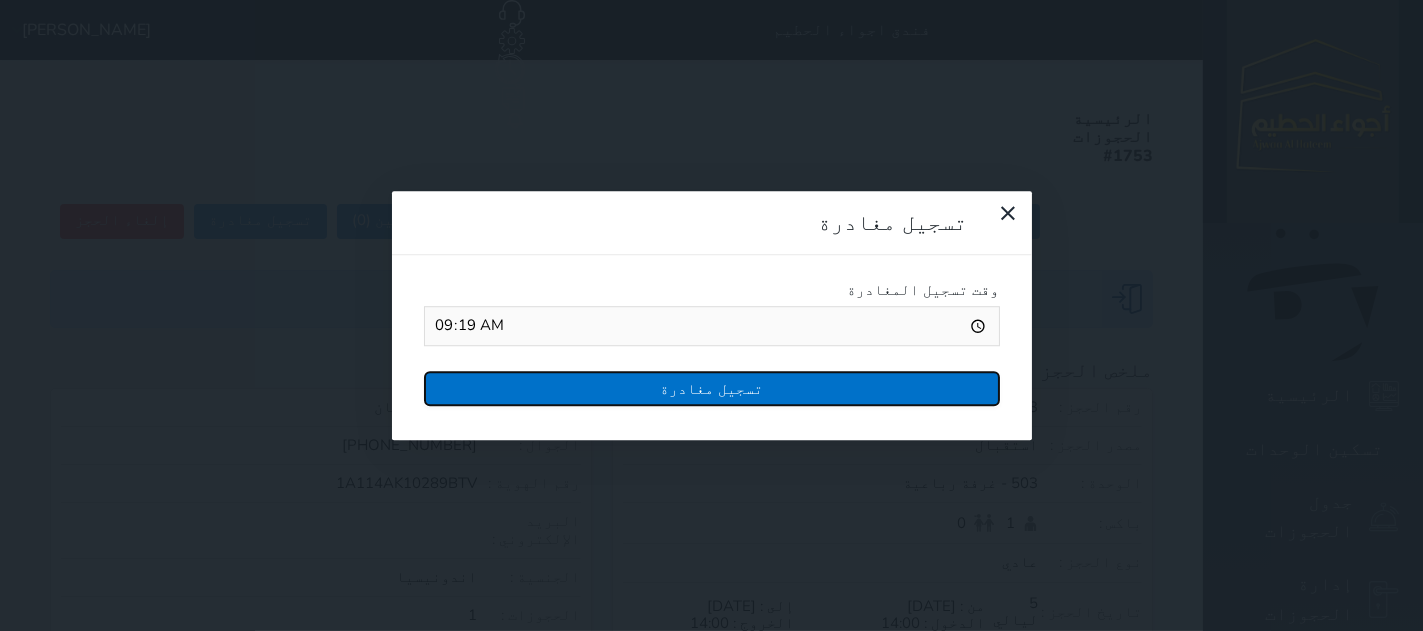 click on "تسجيل مغادرة" at bounding box center [712, 388] 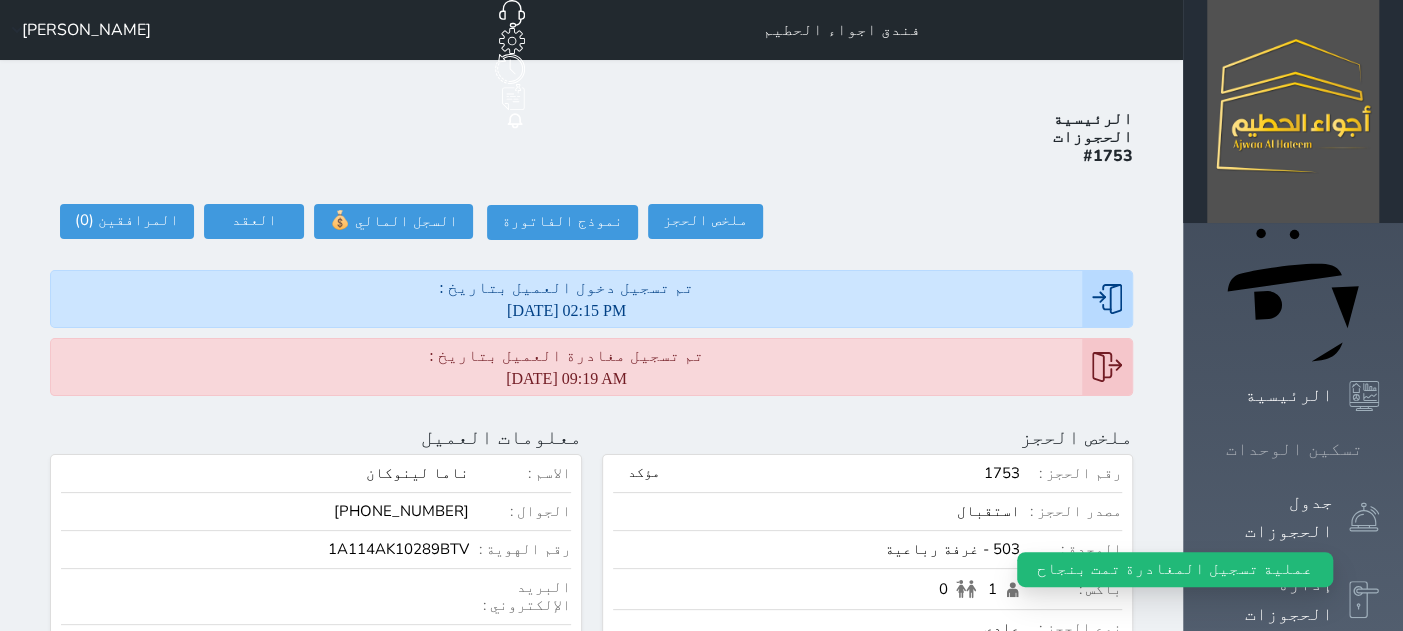 click on "تسكين الوحدات" at bounding box center (1294, 449) 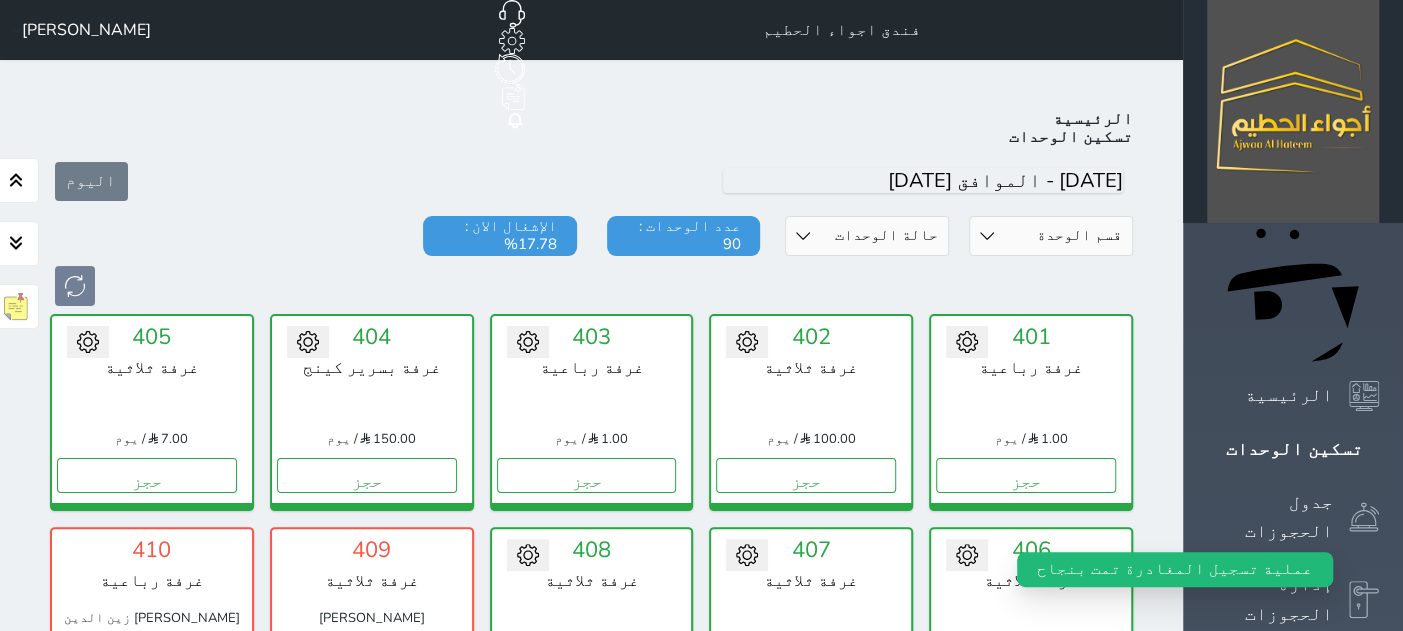 scroll, scrollTop: 611, scrollLeft: 0, axis: vertical 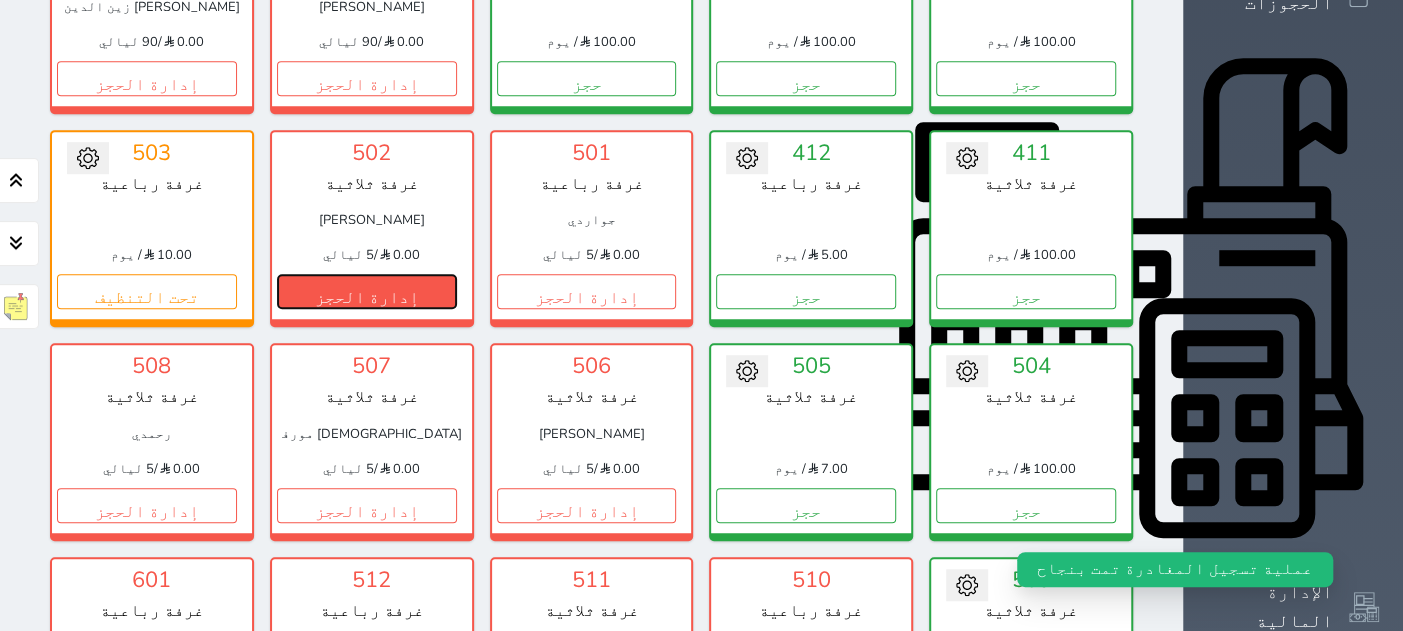 click on "إدارة الحجز" at bounding box center (367, 291) 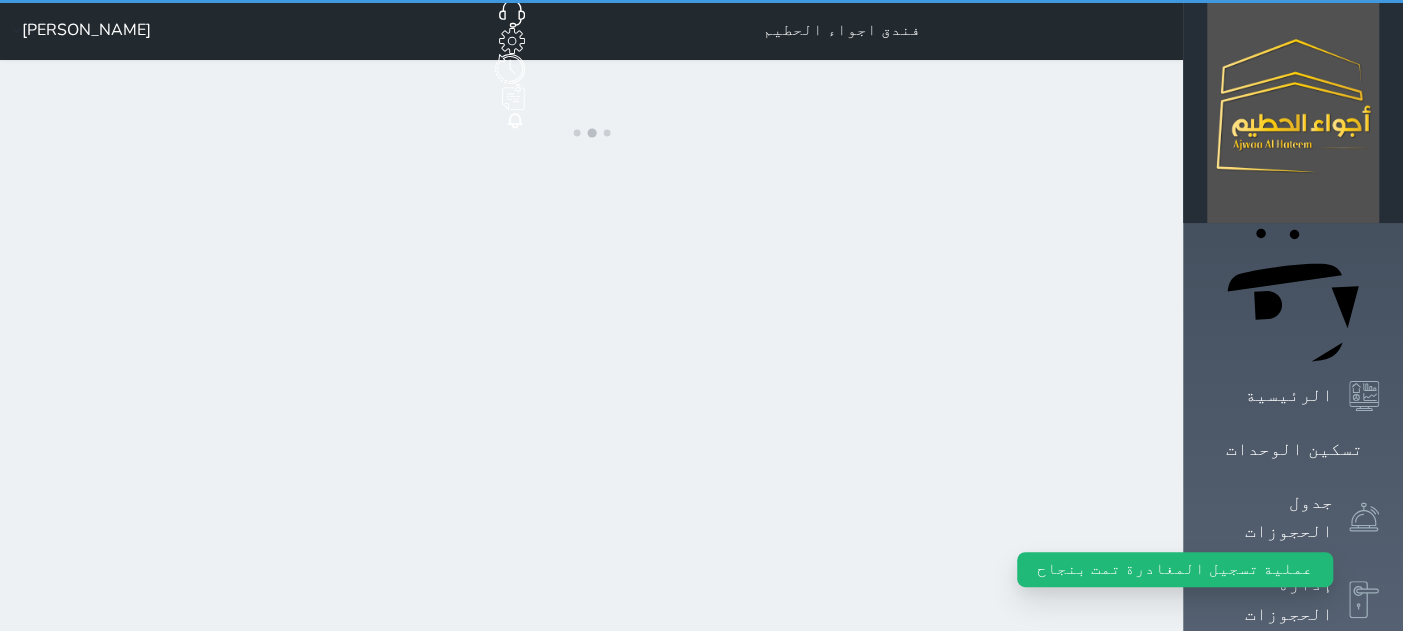 scroll, scrollTop: 0, scrollLeft: 0, axis: both 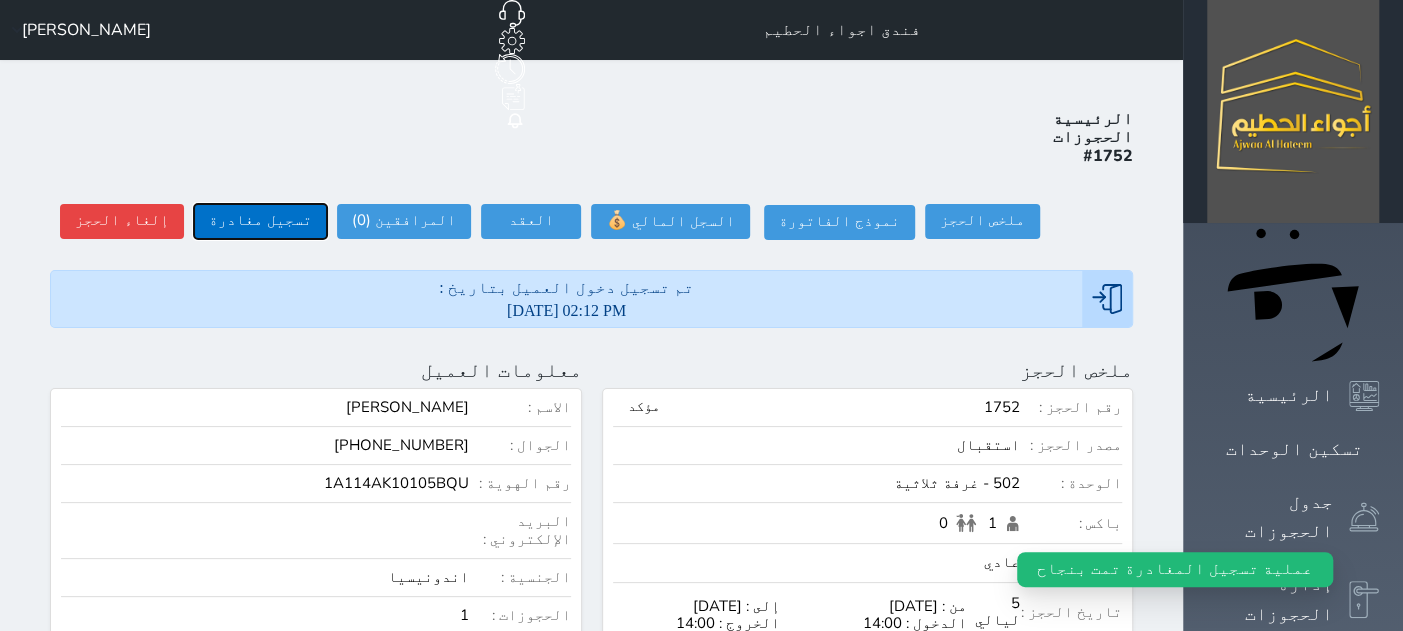 click on "تسجيل مغادرة" at bounding box center [260, 221] 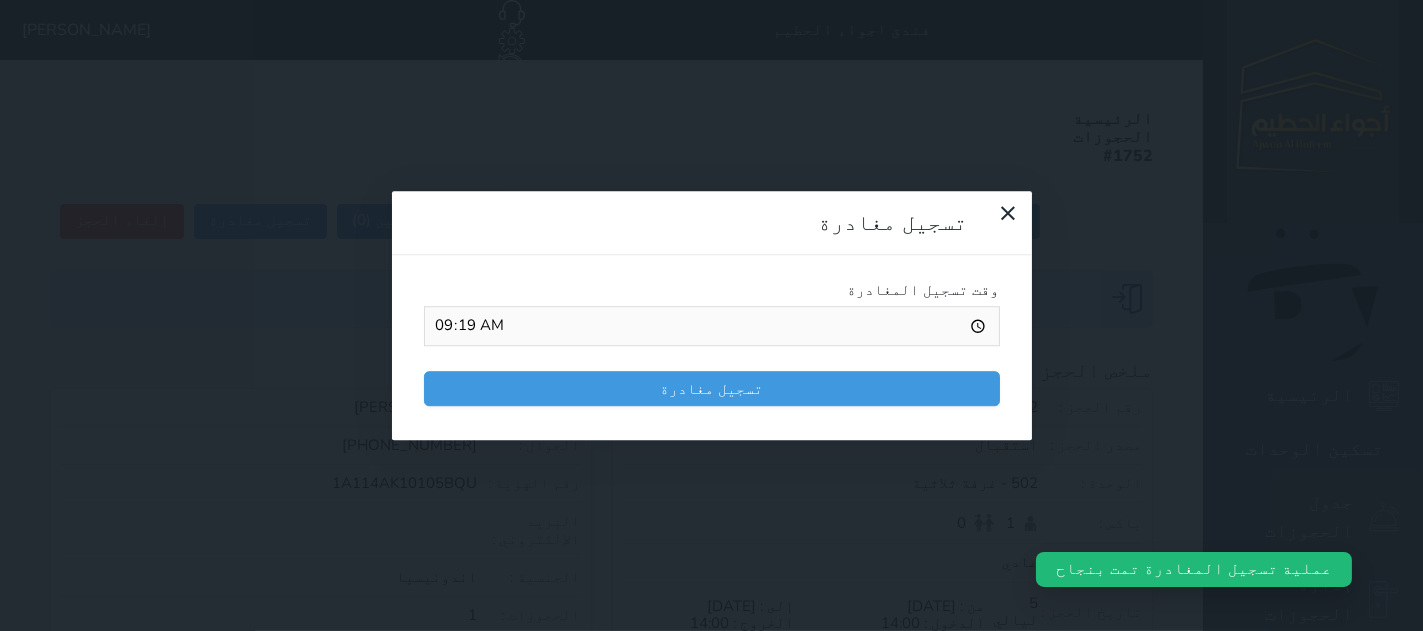 click on "تسجيل مغادرة" at bounding box center (712, 388) 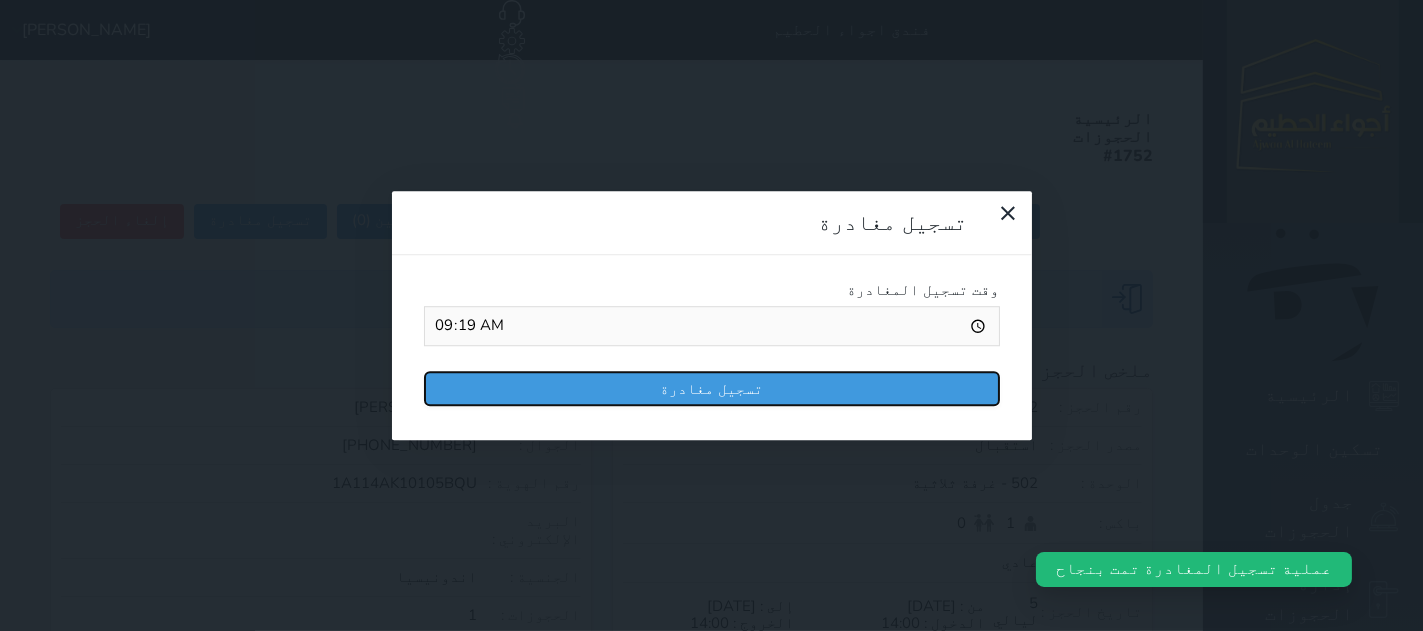 click on "تسجيل مغادرة" at bounding box center (712, 388) 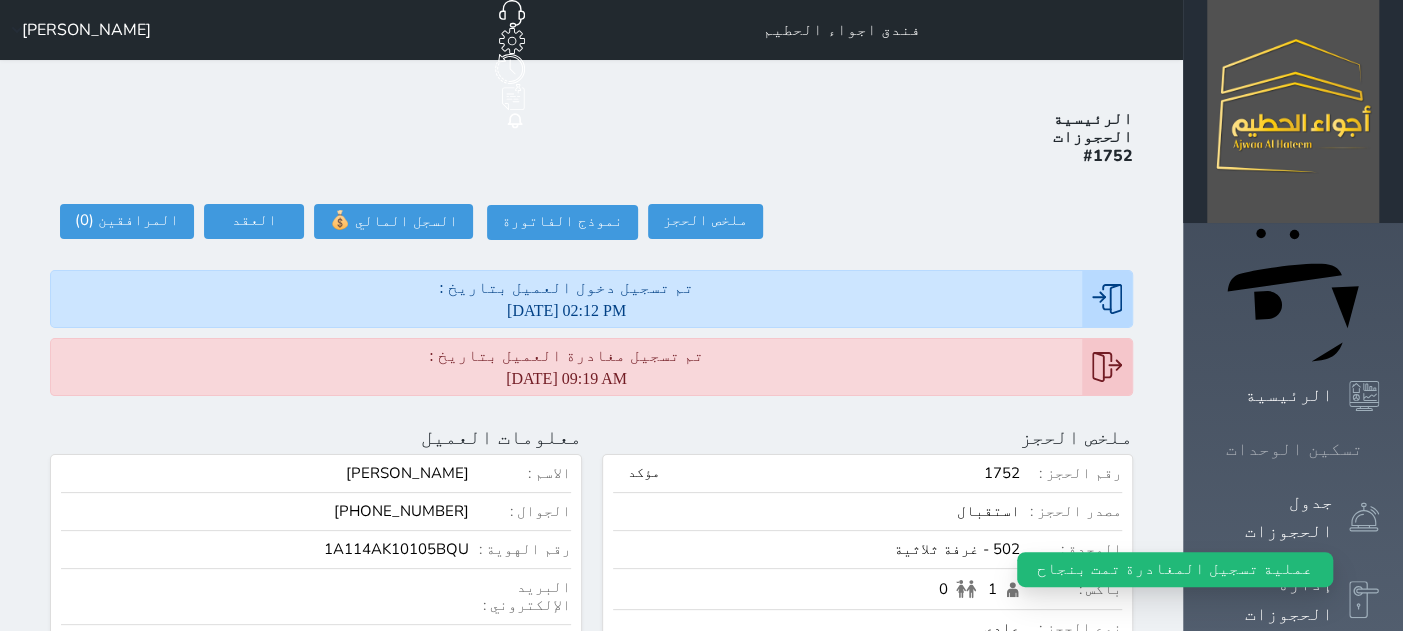 click at bounding box center [1379, 449] 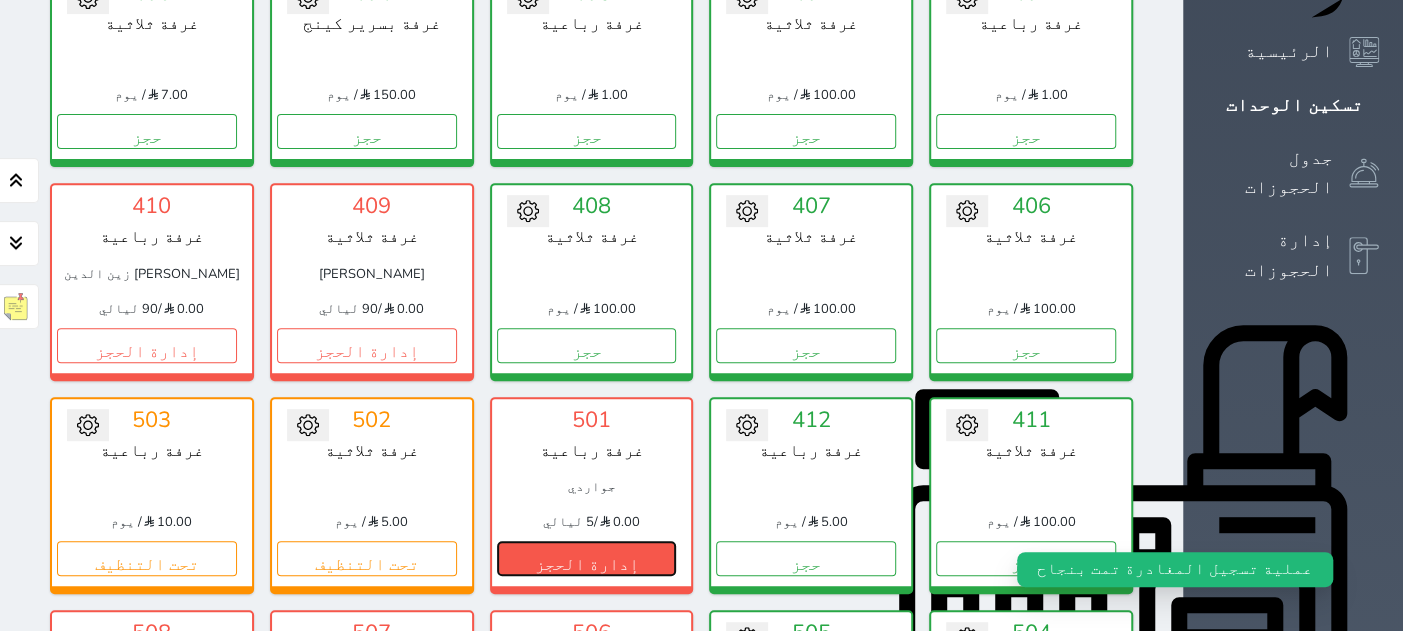 click on "إدارة الحجز" at bounding box center [587, 558] 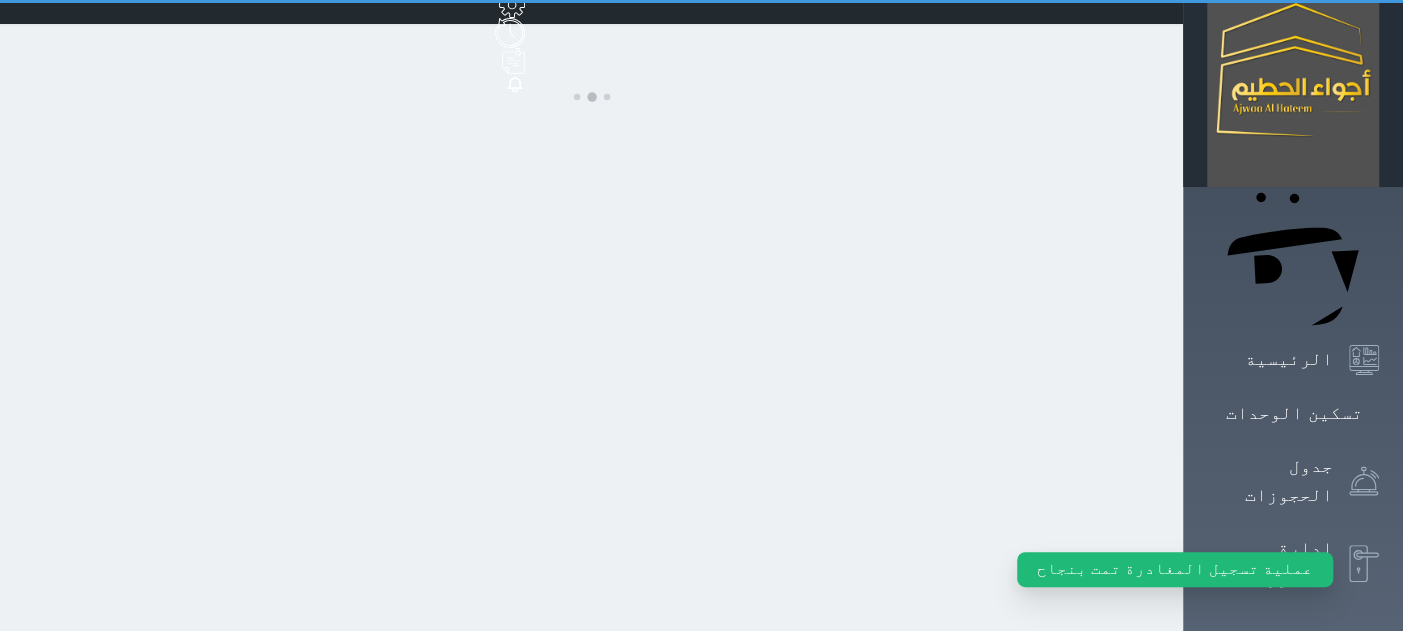 scroll, scrollTop: 0, scrollLeft: 0, axis: both 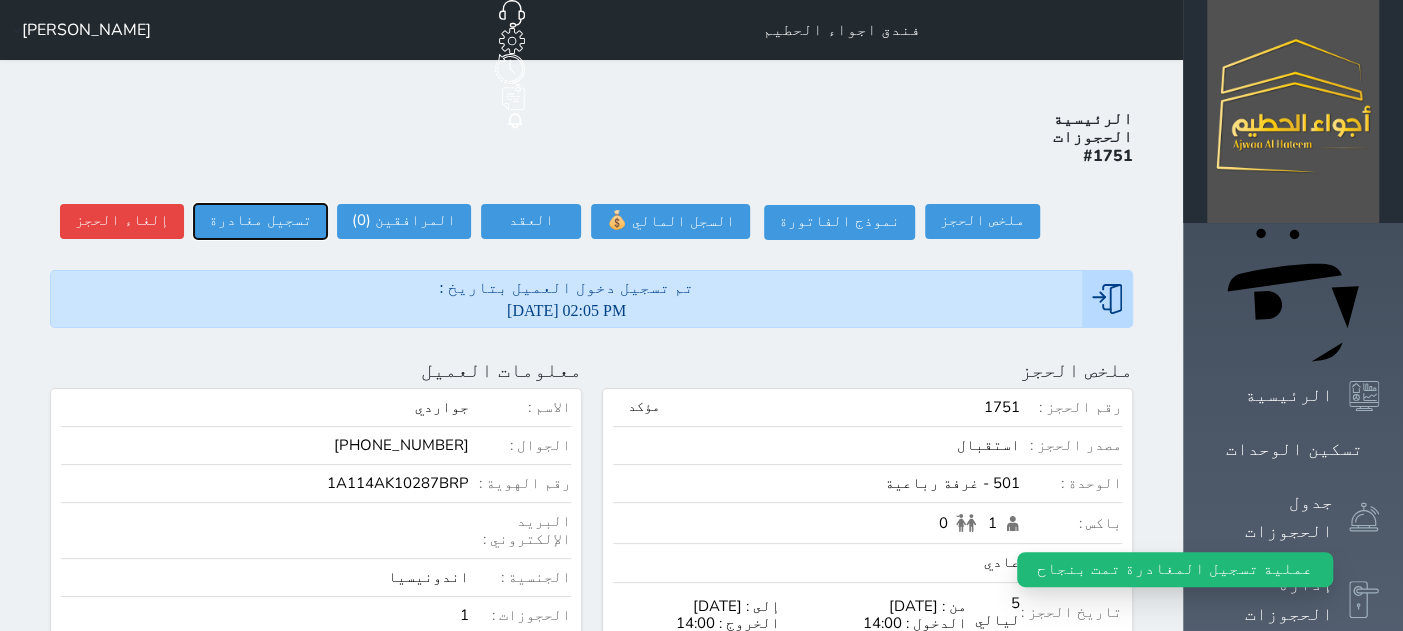 drag, startPoint x: 181, startPoint y: 149, endPoint x: 216, endPoint y: 156, distance: 35.69314 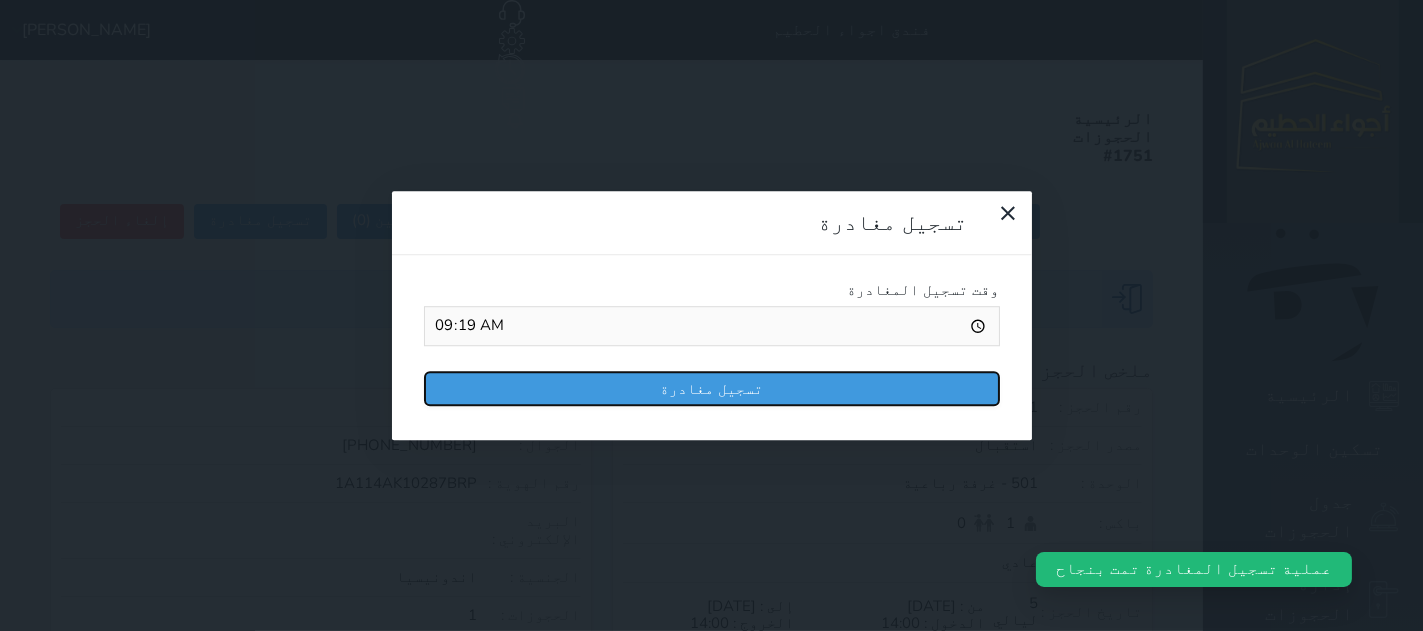 drag, startPoint x: 720, startPoint y: 196, endPoint x: 752, endPoint y: 196, distance: 32 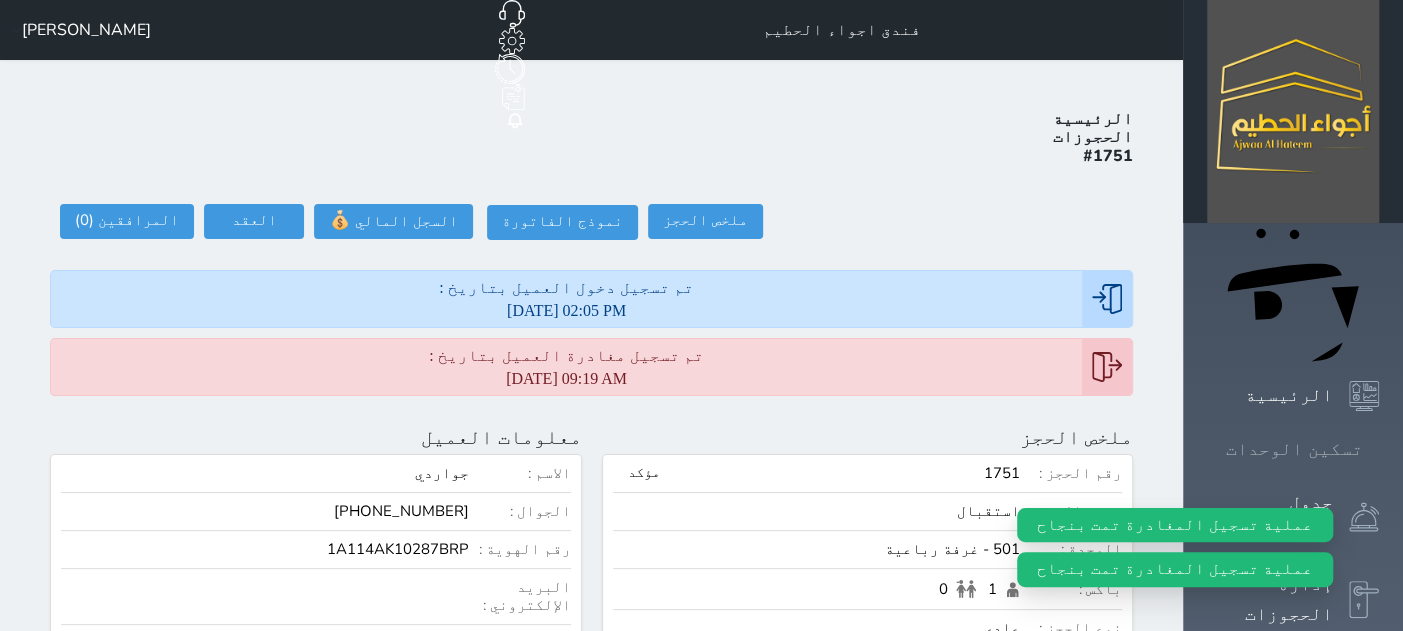 click 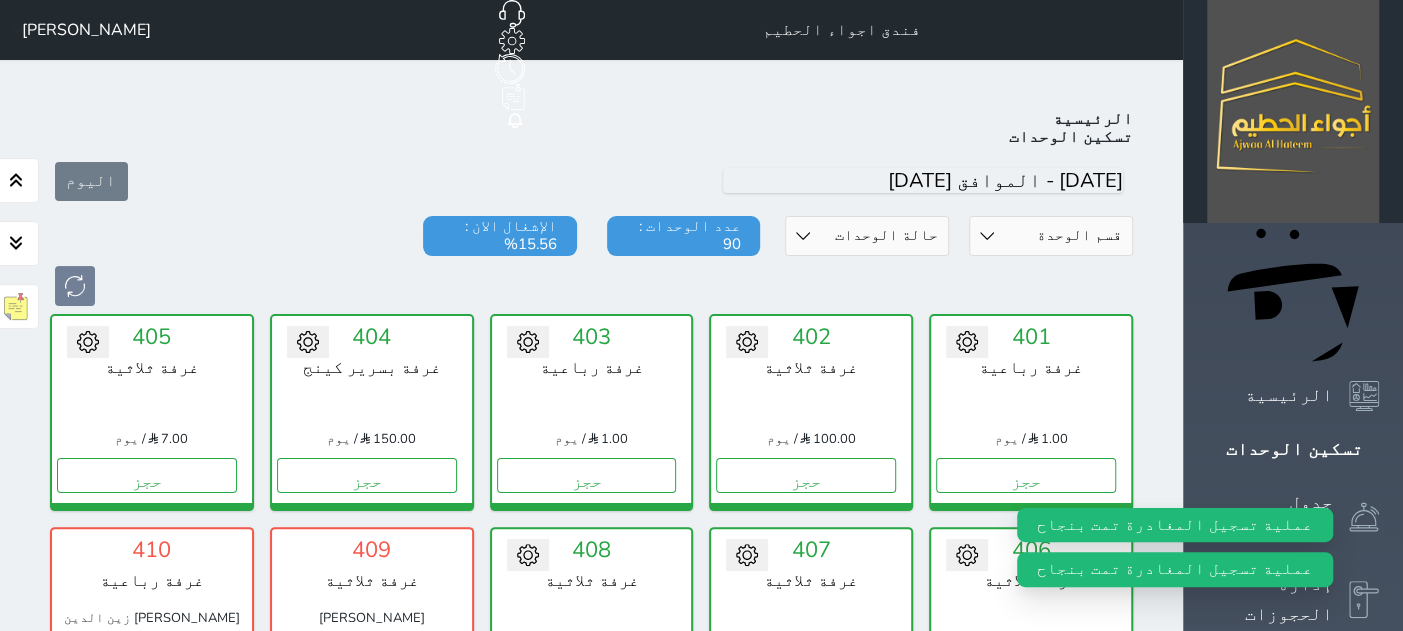 scroll, scrollTop: 611, scrollLeft: 0, axis: vertical 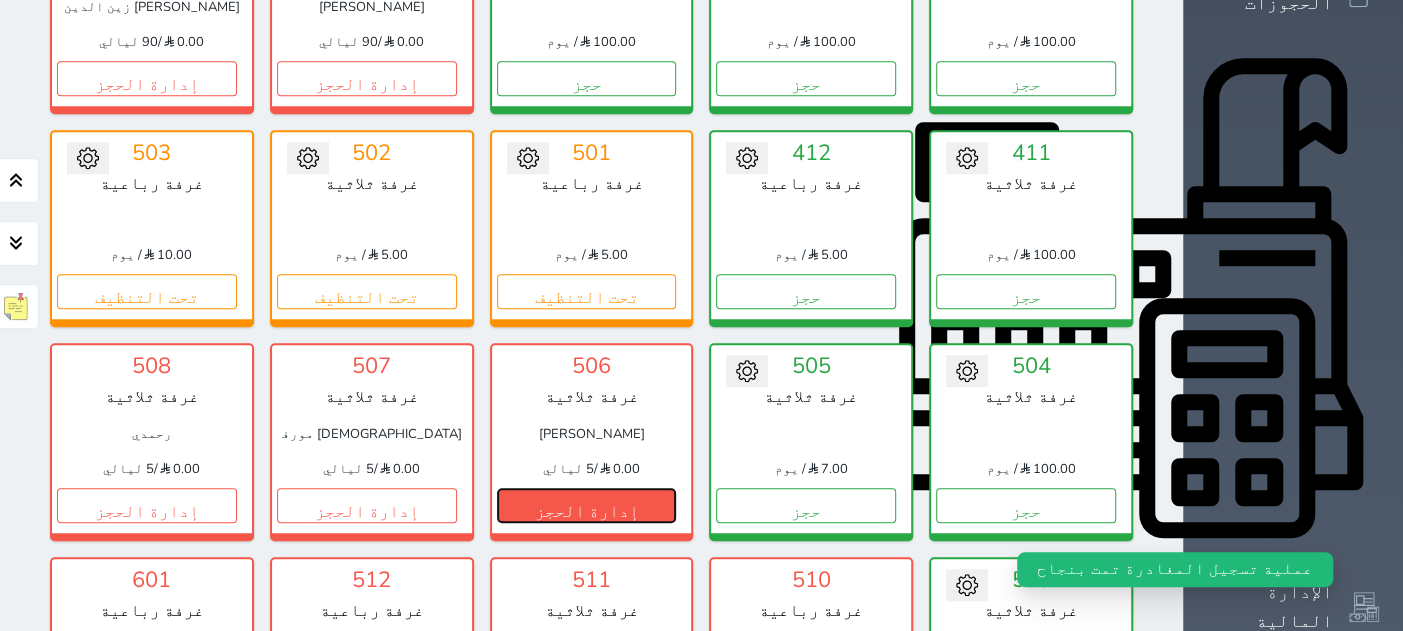 click on "إدارة الحجز" at bounding box center [587, 505] 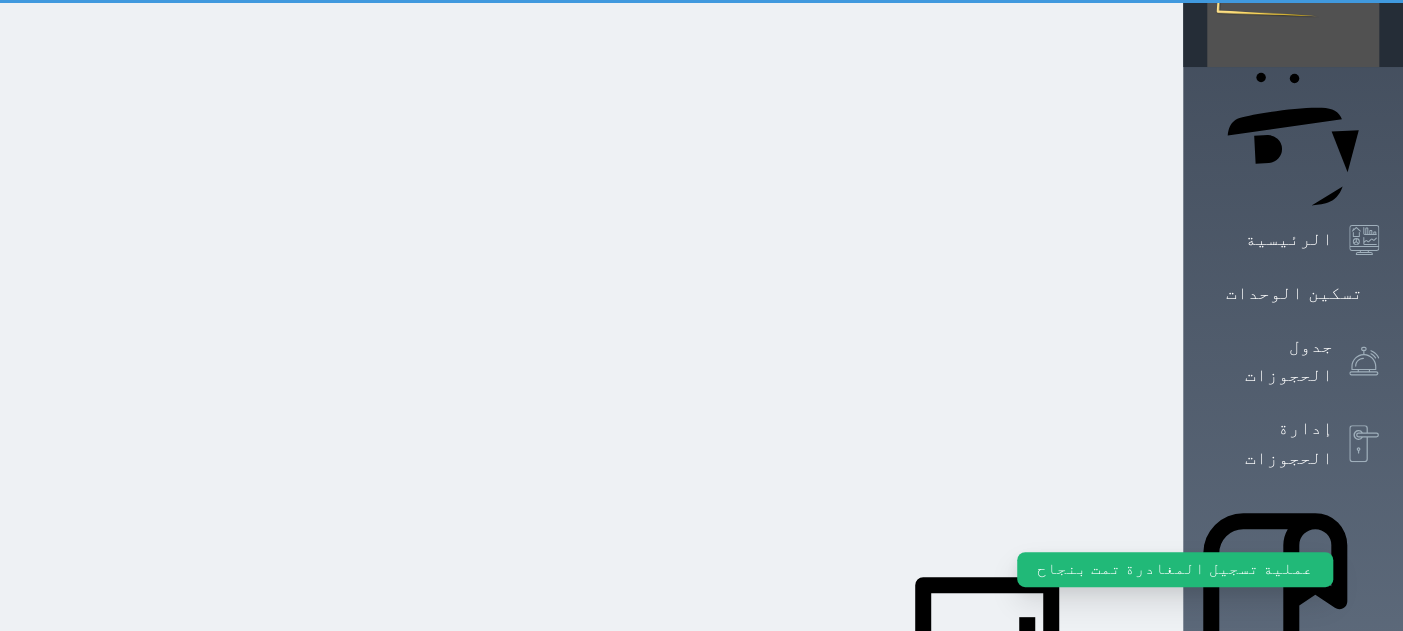 scroll, scrollTop: 0, scrollLeft: 0, axis: both 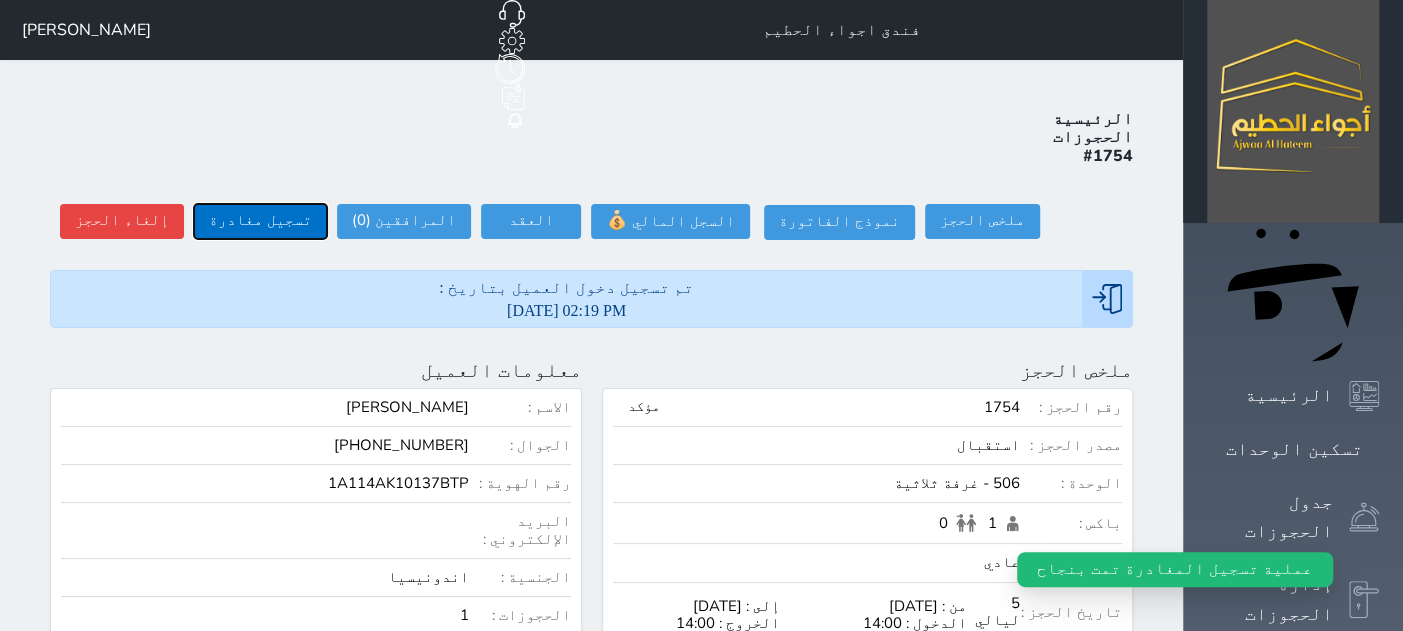 click on "تسجيل مغادرة" at bounding box center (260, 221) 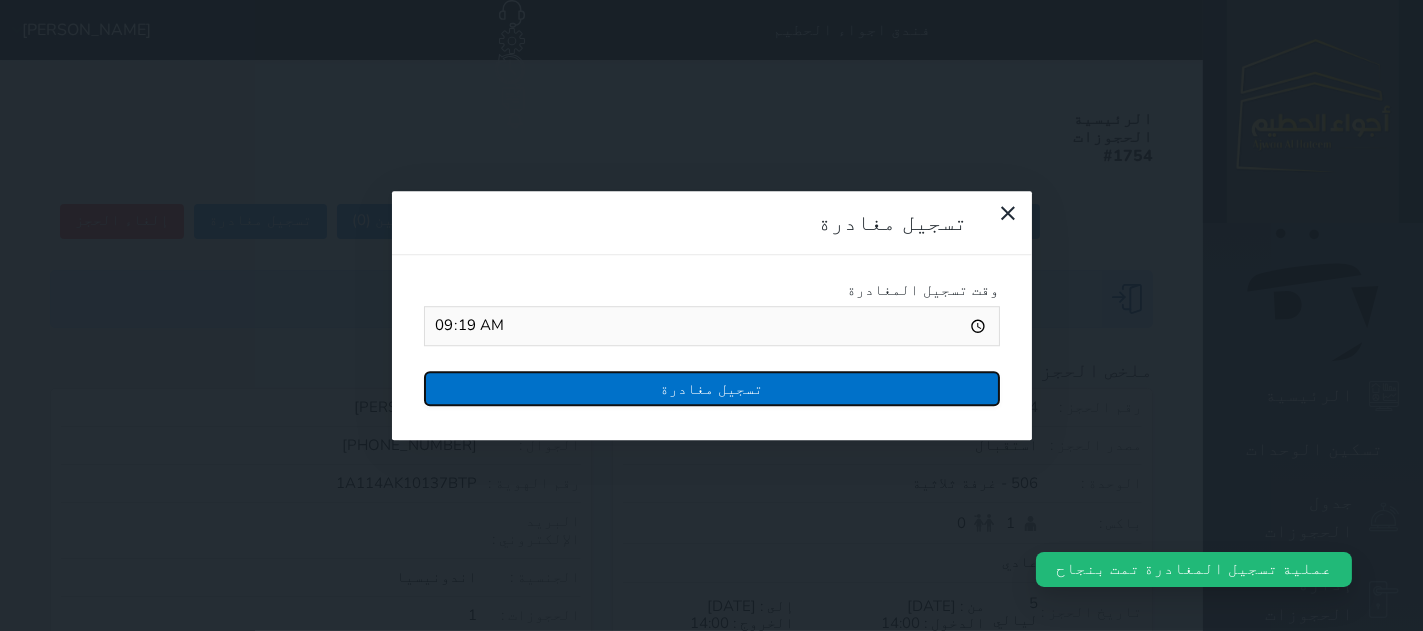 click on "تسجيل مغادرة" at bounding box center (712, 388) 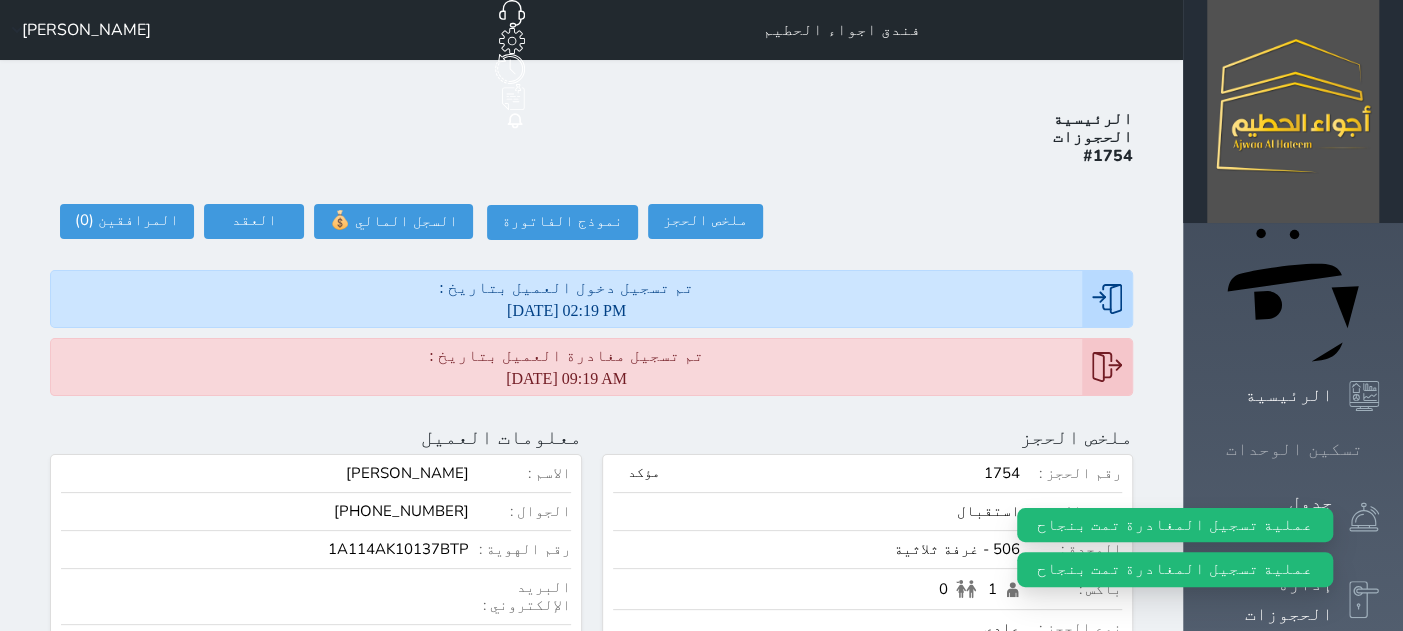 click on "تسكين الوحدات" at bounding box center (1293, 449) 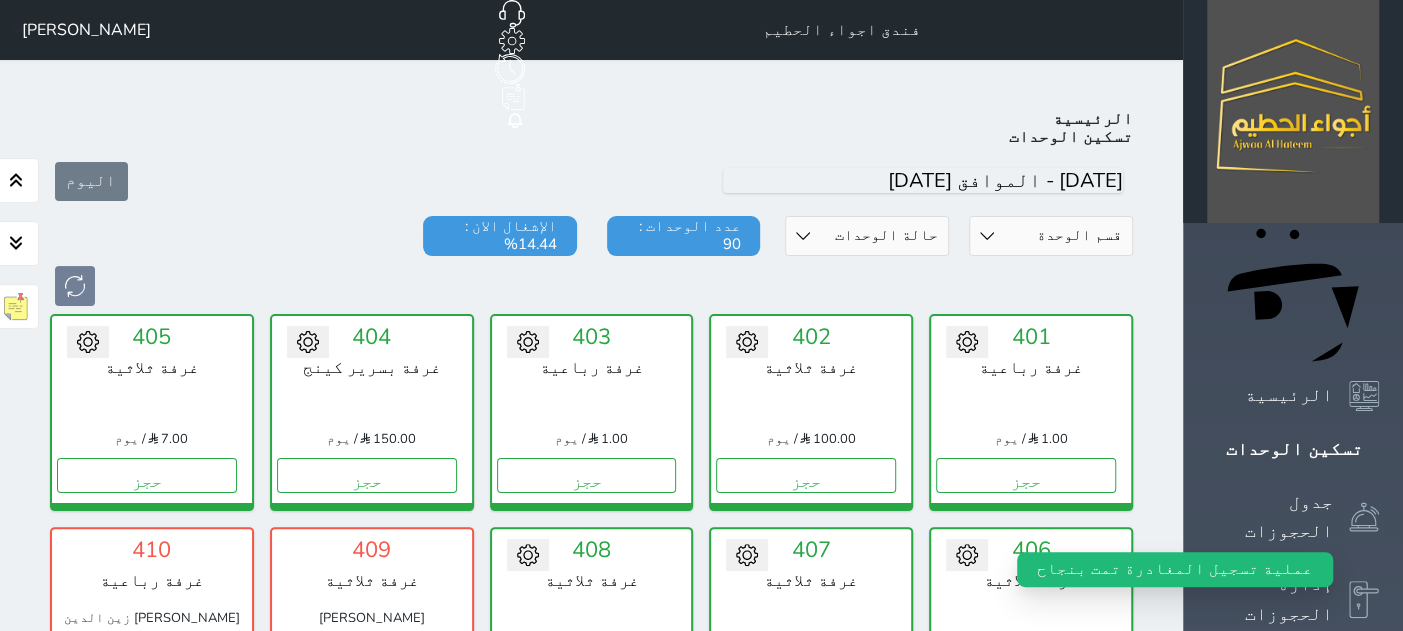 scroll, scrollTop: 744, scrollLeft: 0, axis: vertical 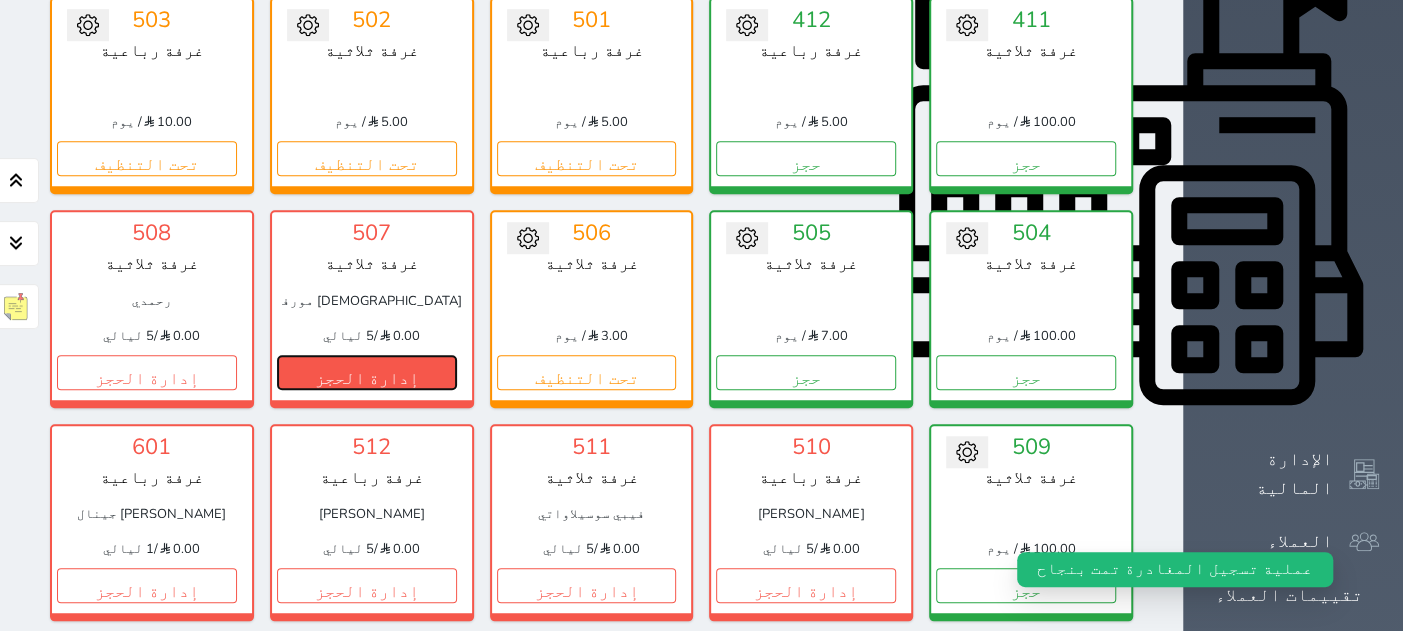 click on "إدارة الحجز" at bounding box center (367, 372) 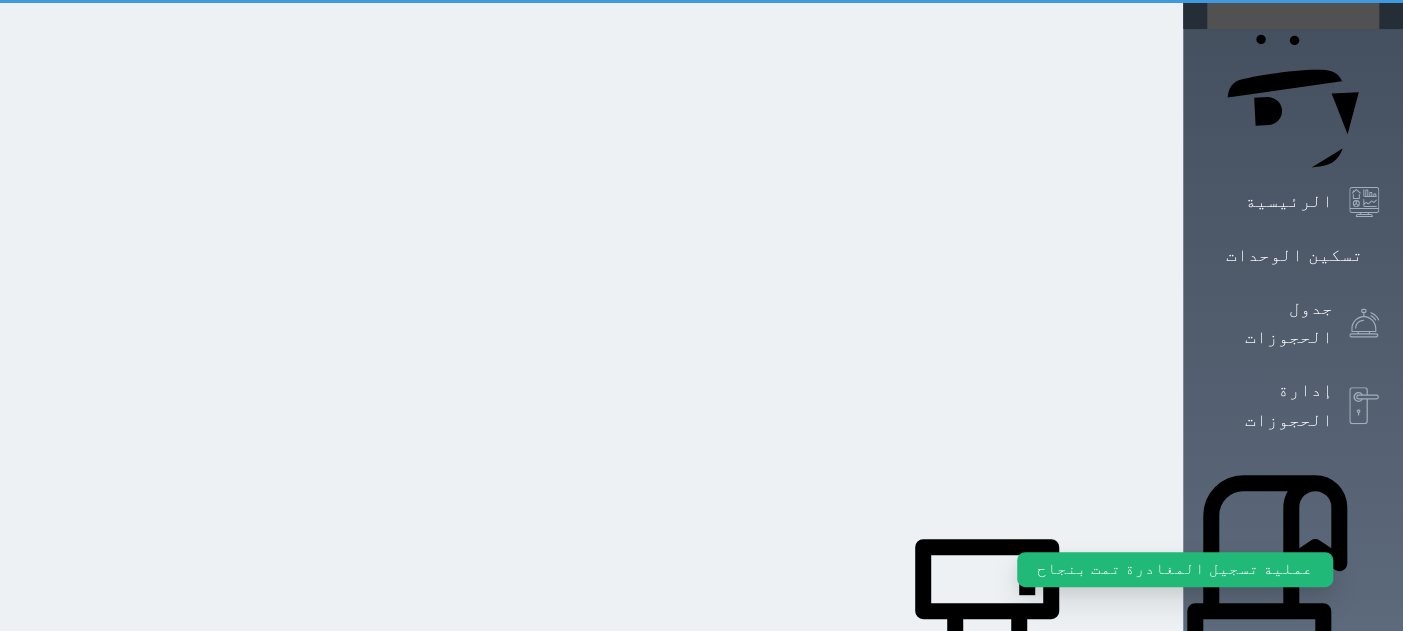 scroll, scrollTop: 0, scrollLeft: 0, axis: both 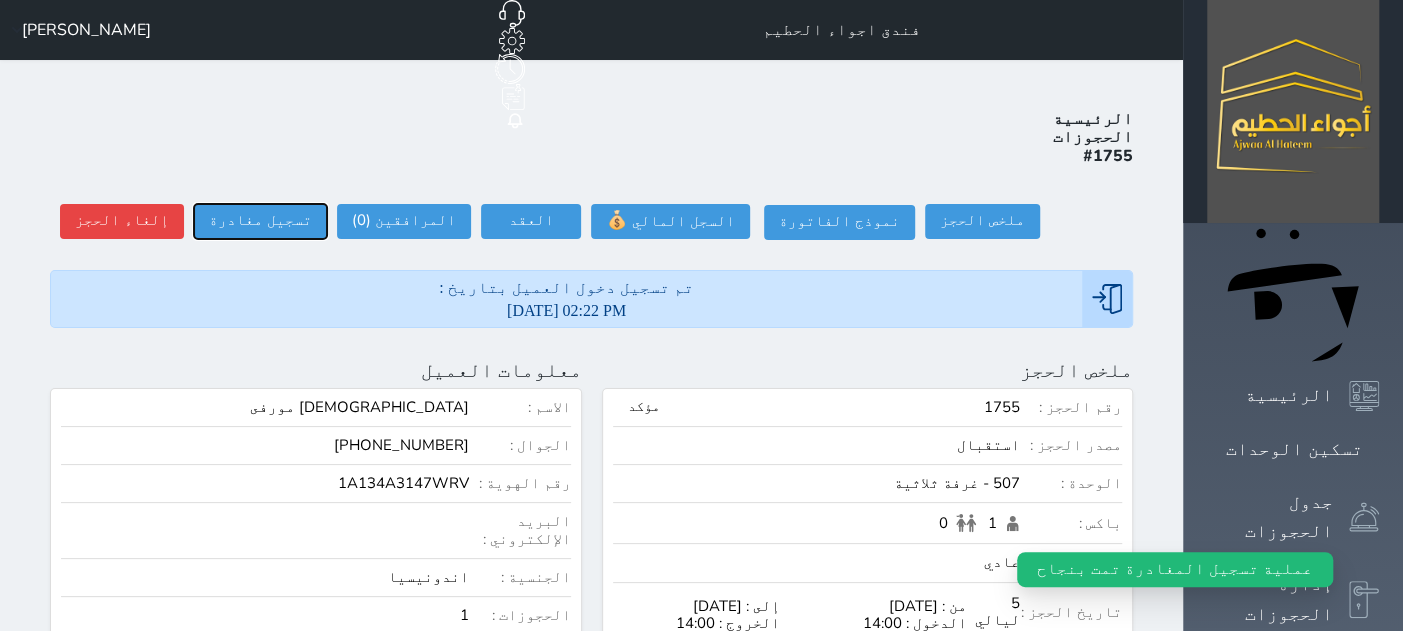 drag, startPoint x: 197, startPoint y: 145, endPoint x: 217, endPoint y: 153, distance: 21.540659 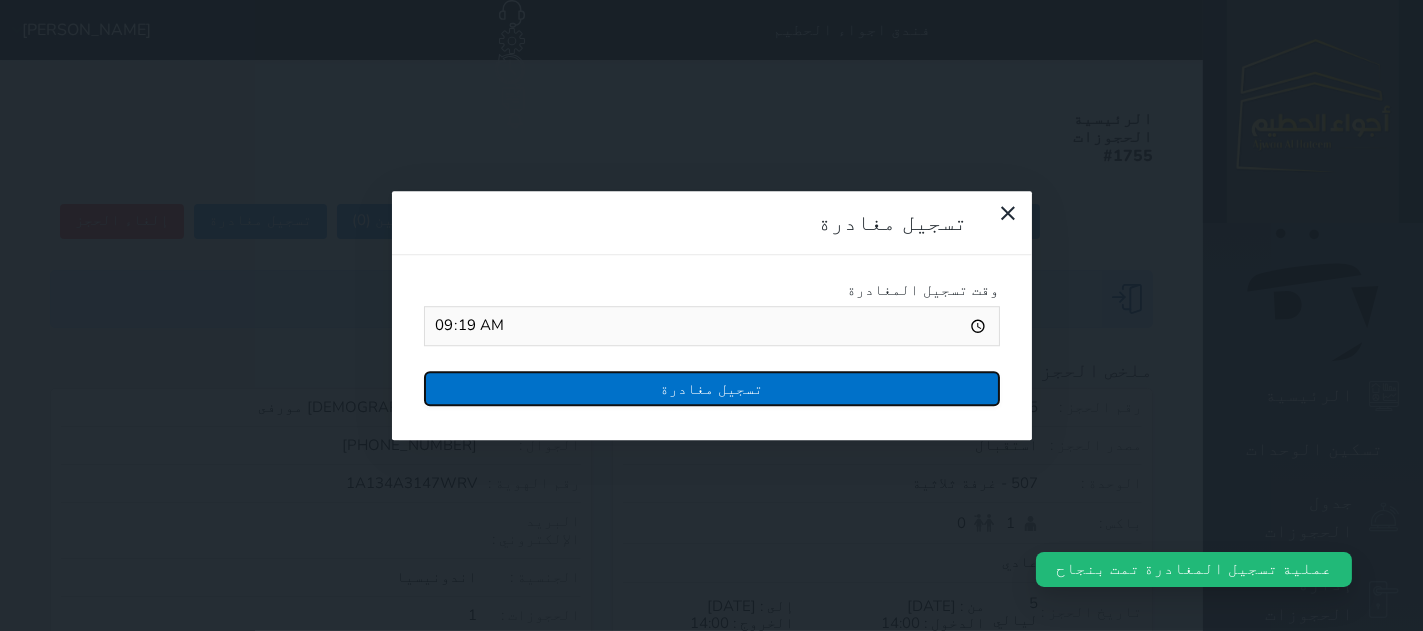 click on "تسجيل مغادرة" at bounding box center (712, 388) 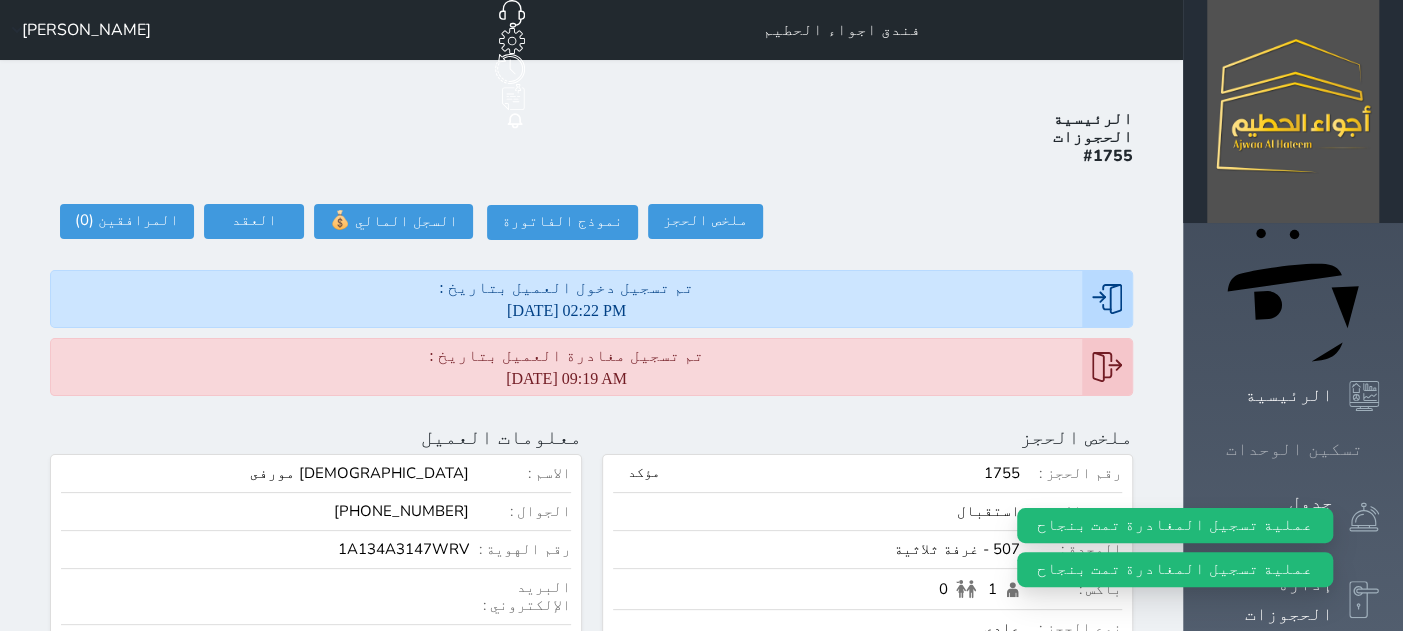 click on "تسكين الوحدات" at bounding box center [1294, 449] 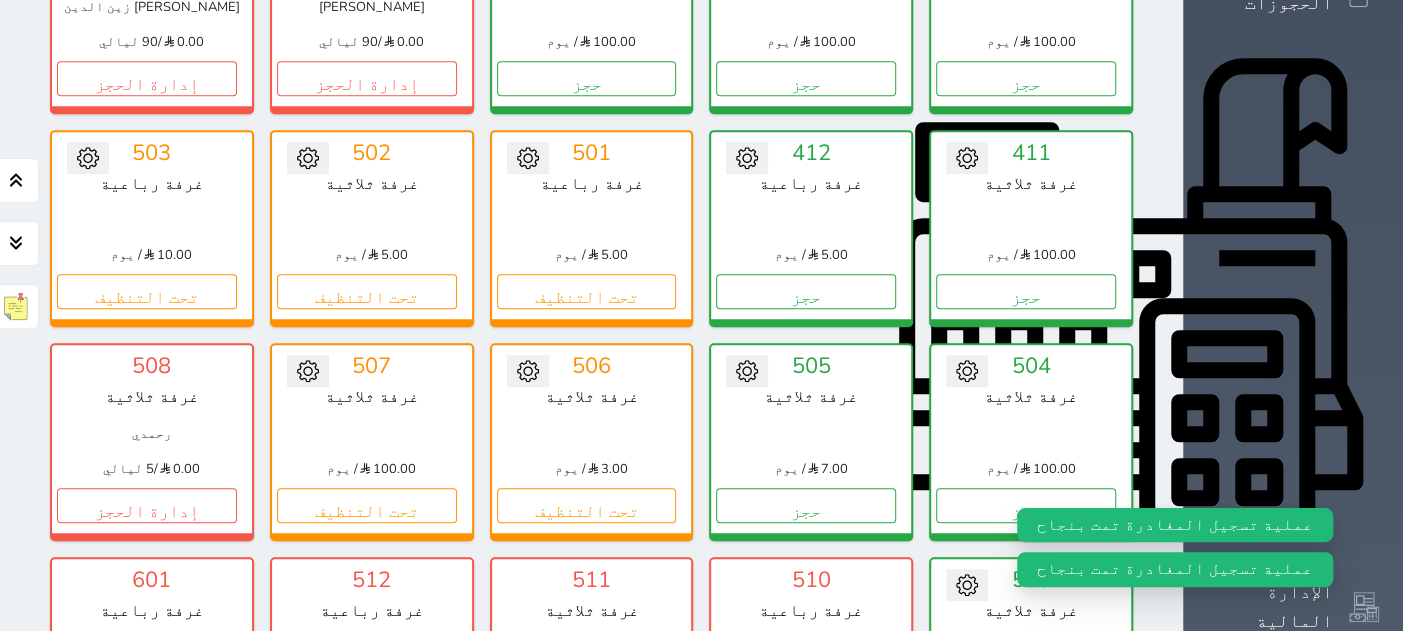 click on "إدارة الحجز" at bounding box center (806, 718) 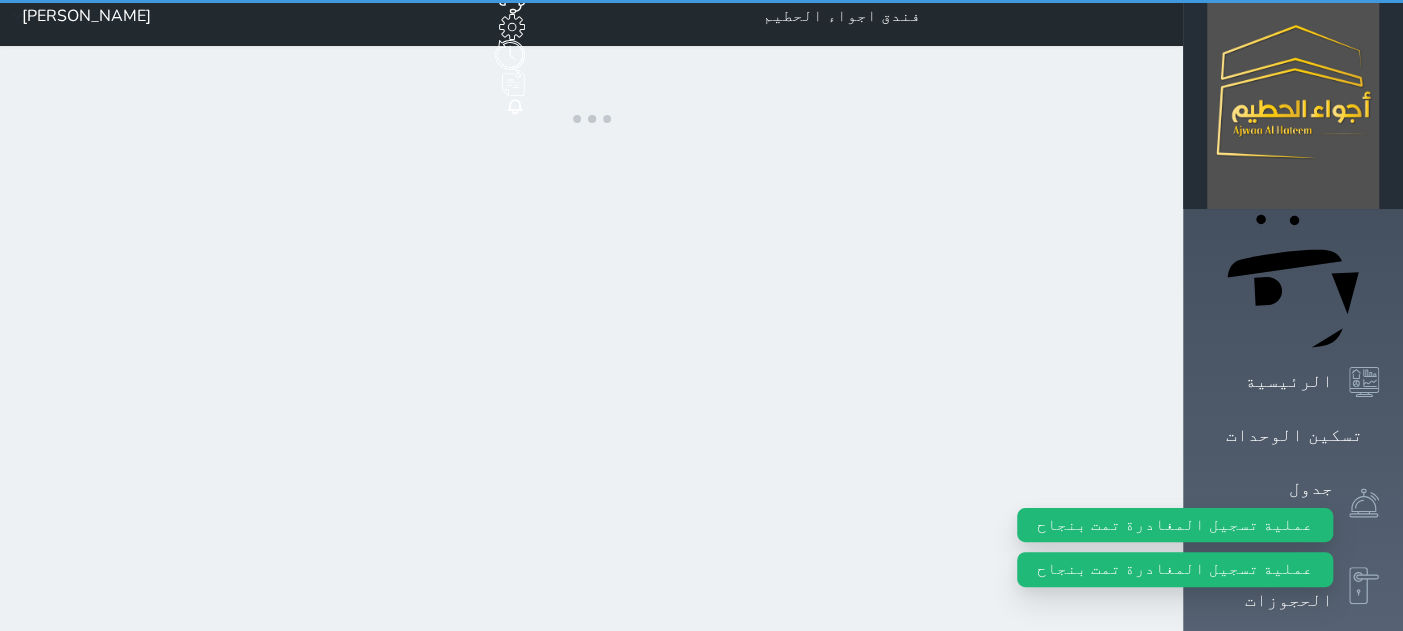 scroll, scrollTop: 0, scrollLeft: 0, axis: both 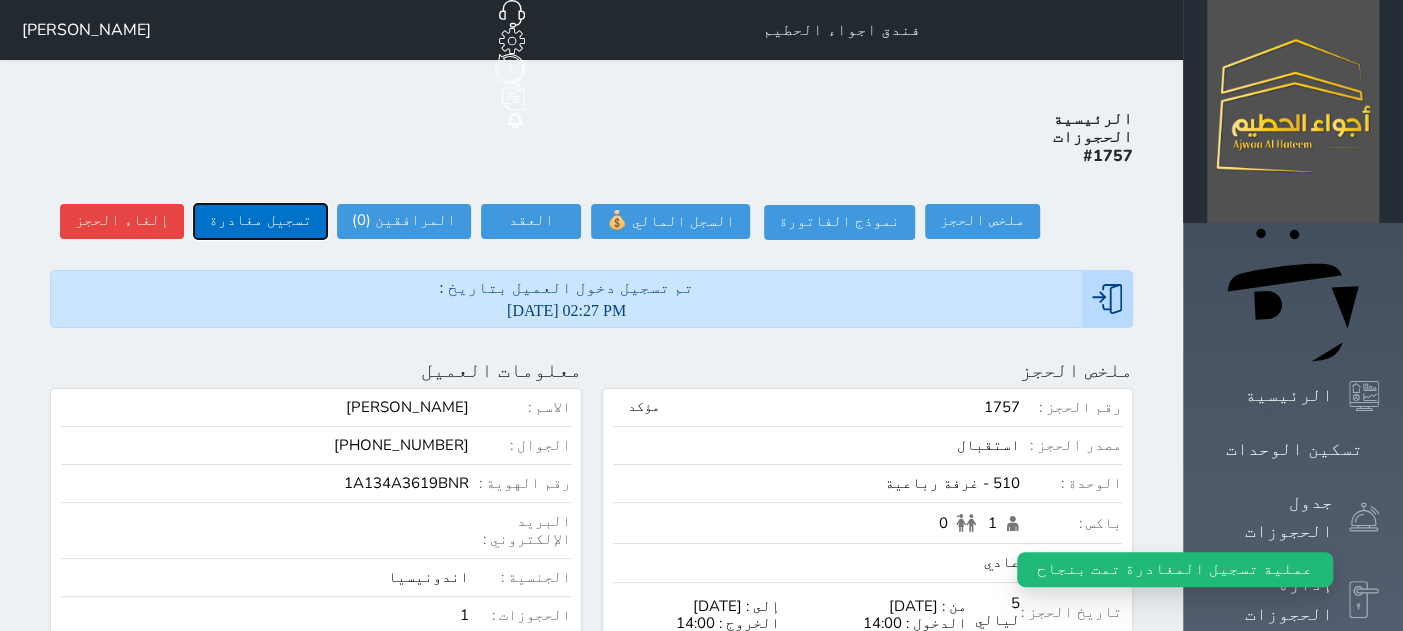 click on "تسجيل مغادرة" at bounding box center [260, 221] 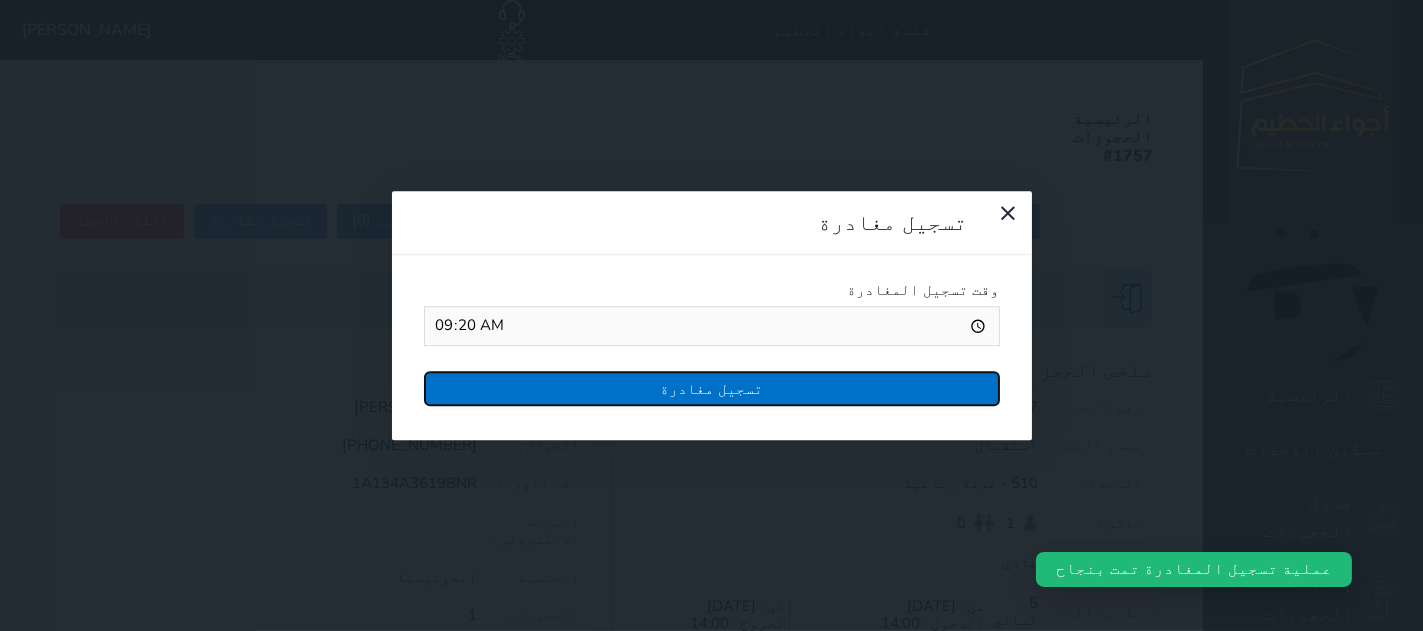 click on "تسجيل مغادرة" at bounding box center (712, 388) 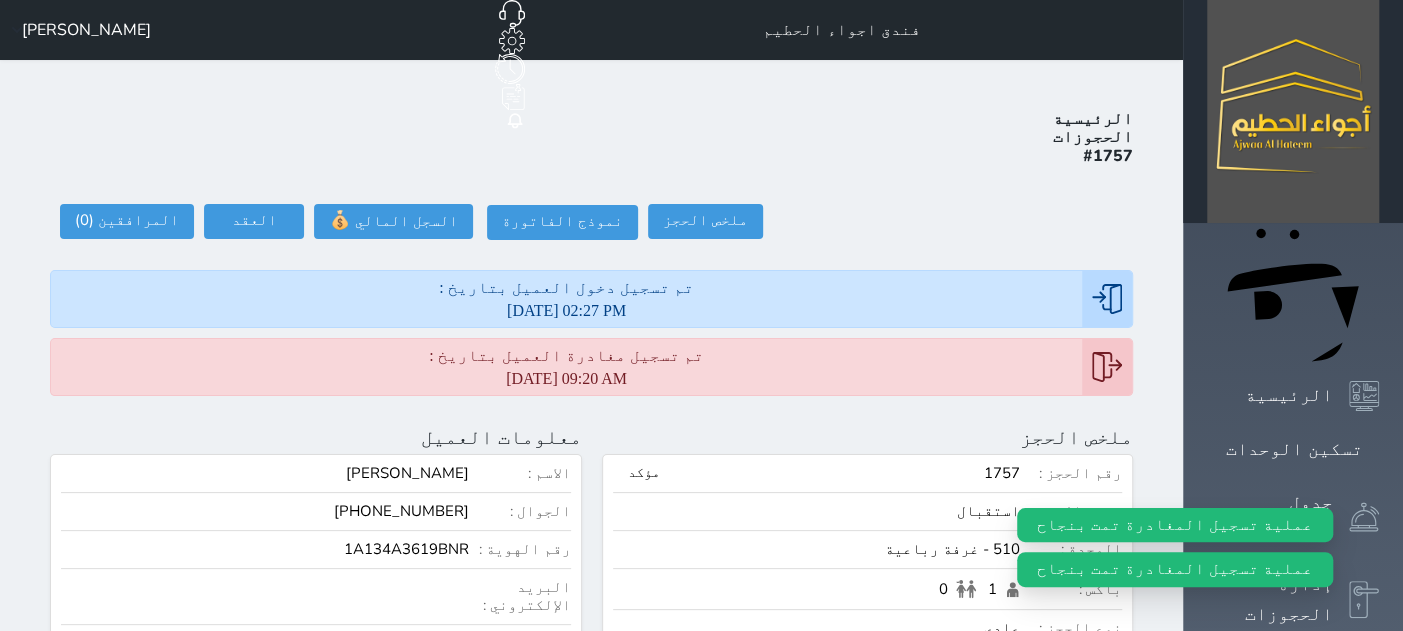 click on "حجز جماعي جديد   حجز جديد             الرئيسية     تسكين الوحدات     جدول الحجوزات     إدارة الحجوزات     POS     الإدارة المالية     العملاء     تقييمات العملاء     الوحدات     الخدمات     التقارير     الإعدادات     الدعم الفني" at bounding box center (1293, 956) 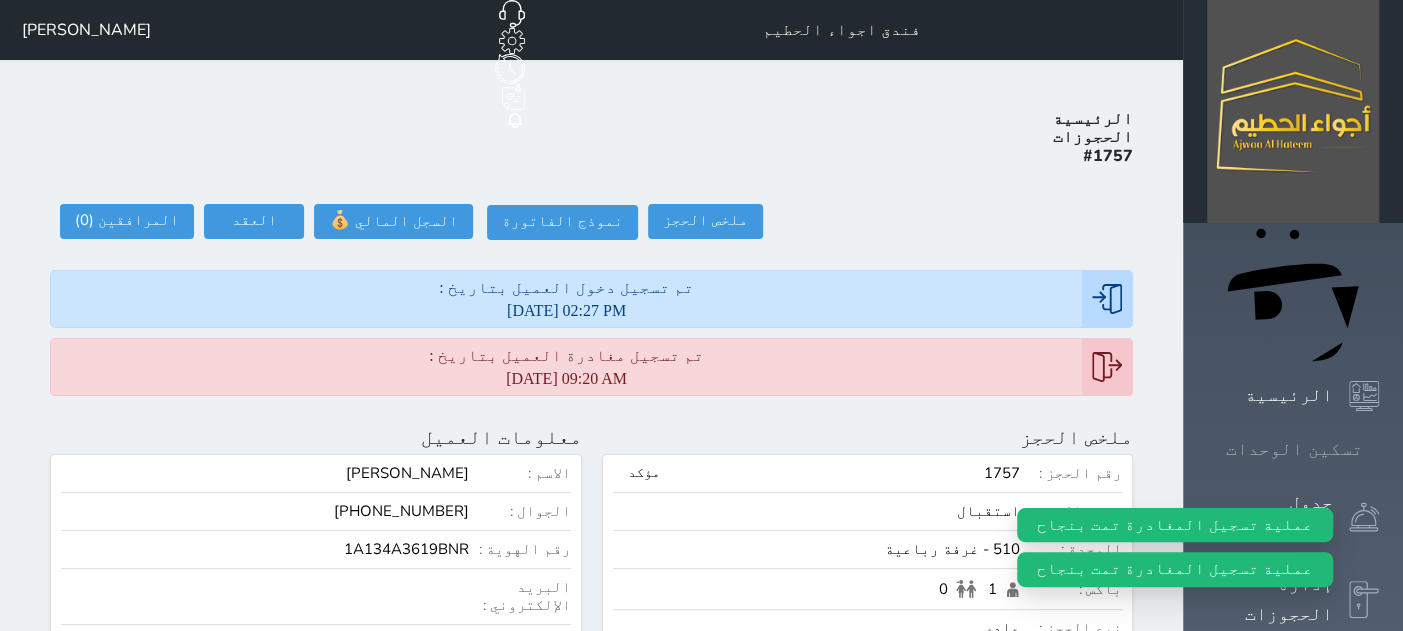 click on "تسكين الوحدات" at bounding box center [1294, 449] 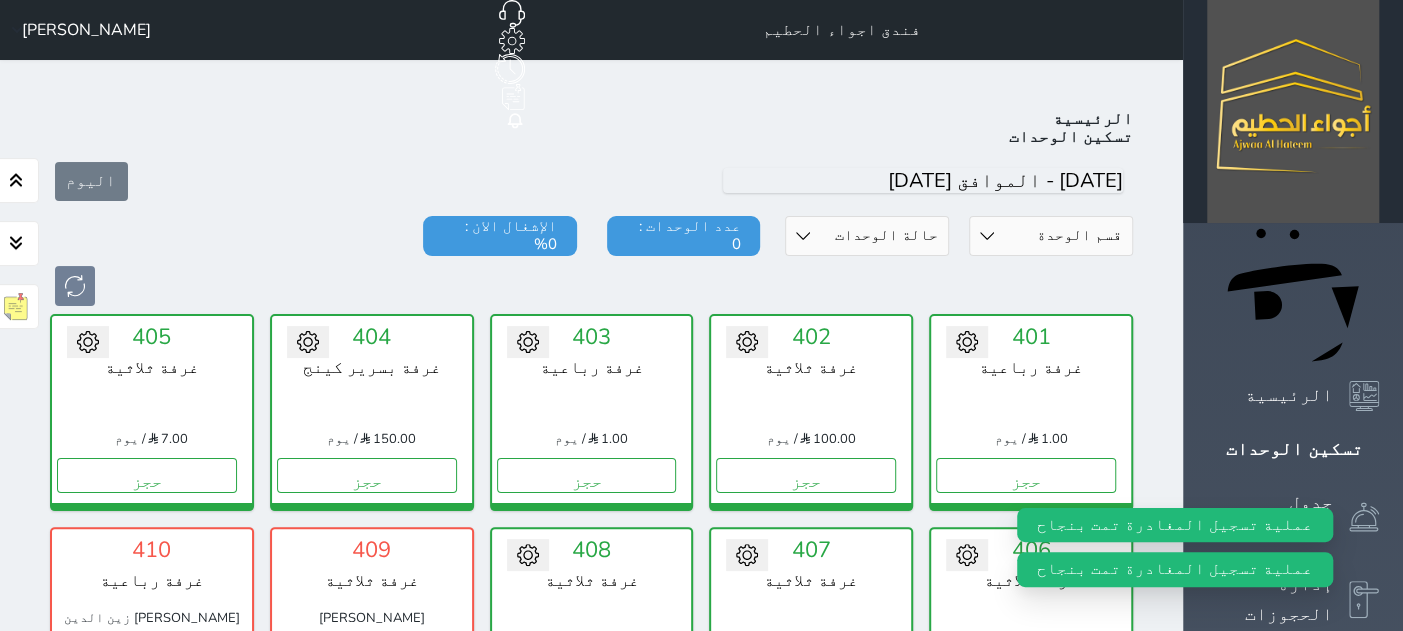 click on "إدارة الحجز" at bounding box center (587, 1329) 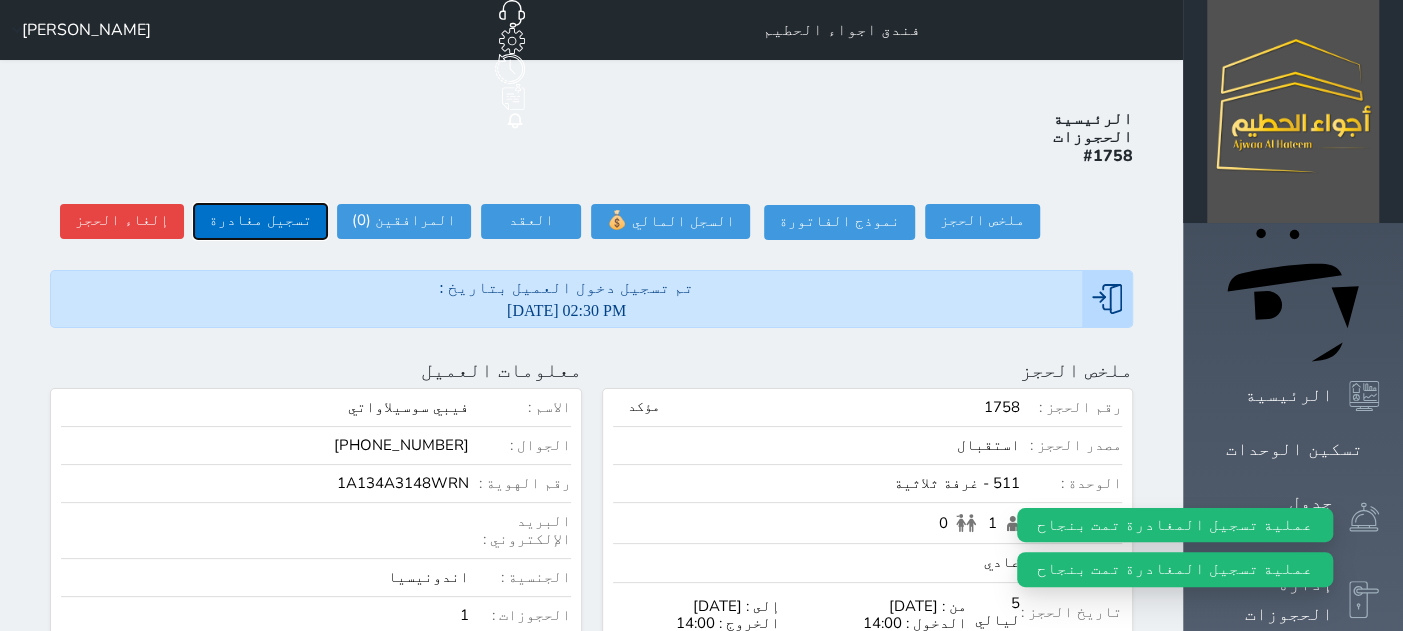click on "تسجيل مغادرة" at bounding box center [260, 221] 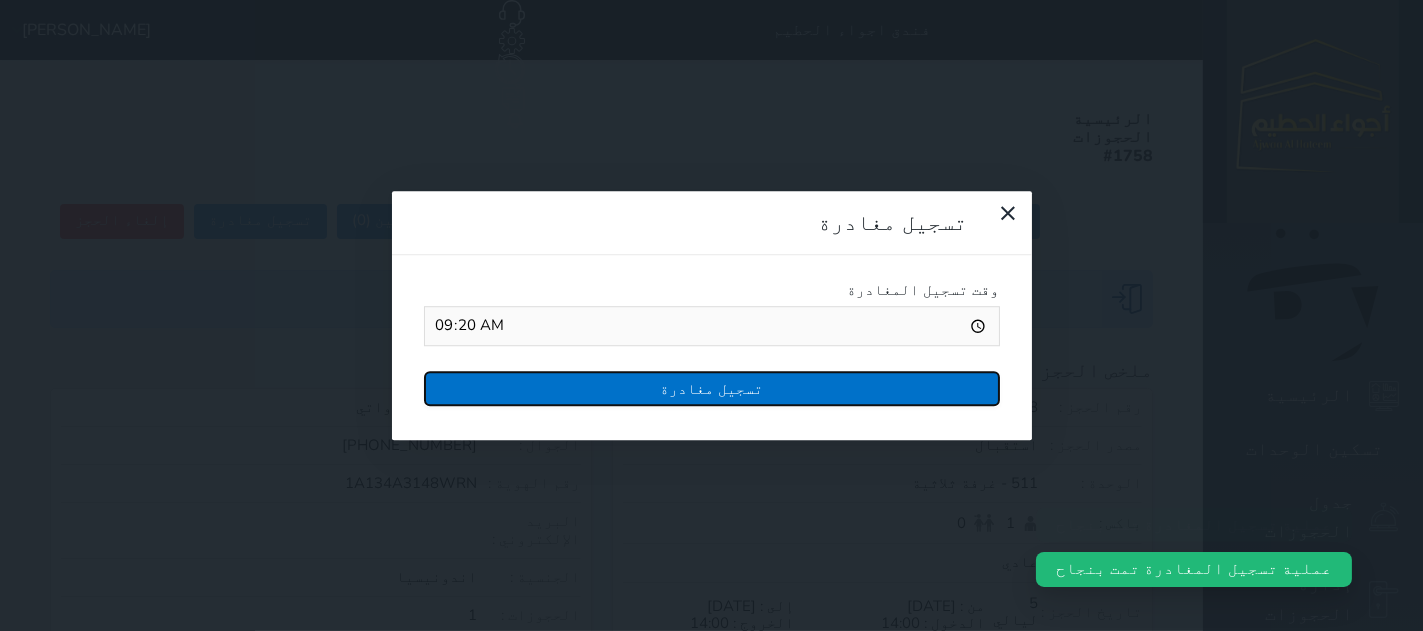 click on "تسجيل مغادرة" at bounding box center [712, 388] 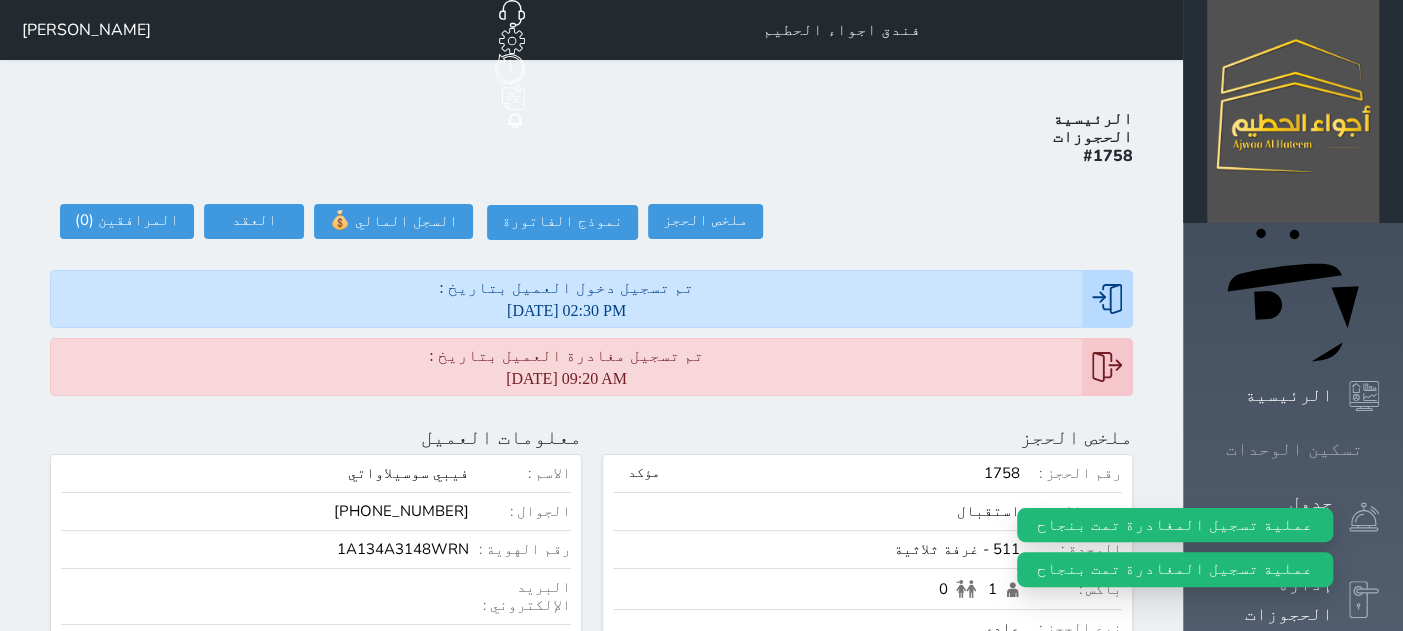 click 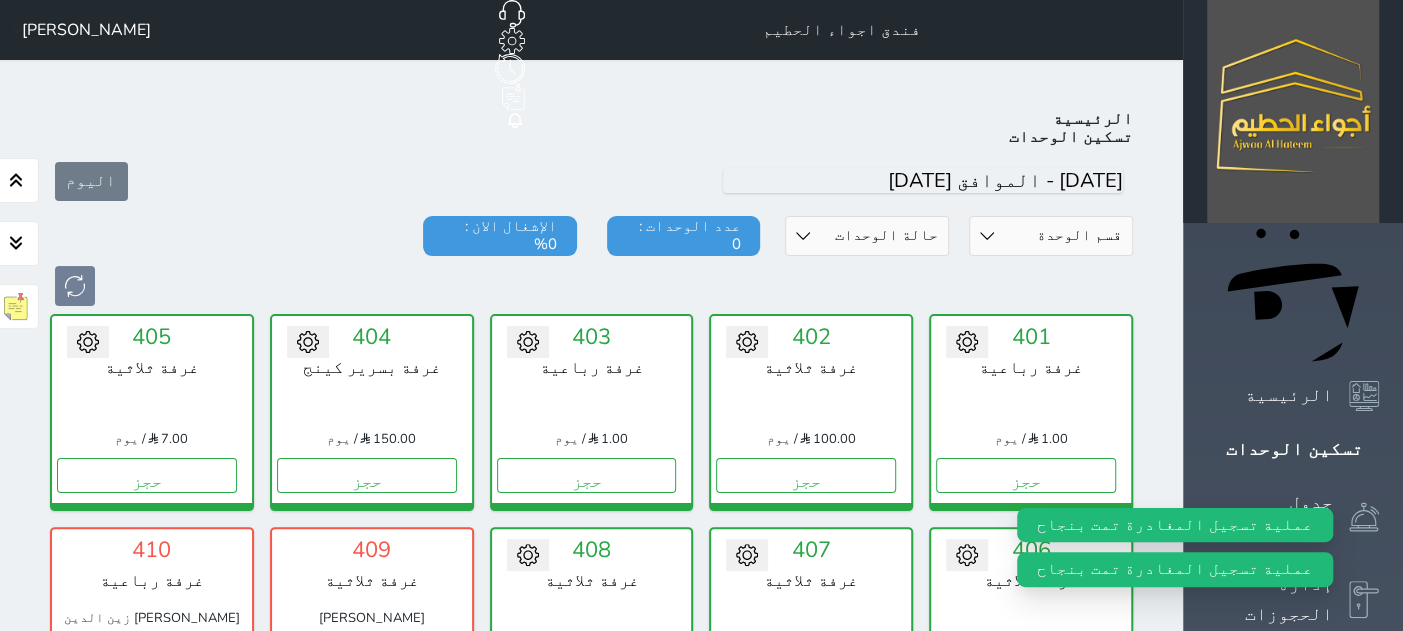 click on "إدارة الحجز" at bounding box center [367, 1329] 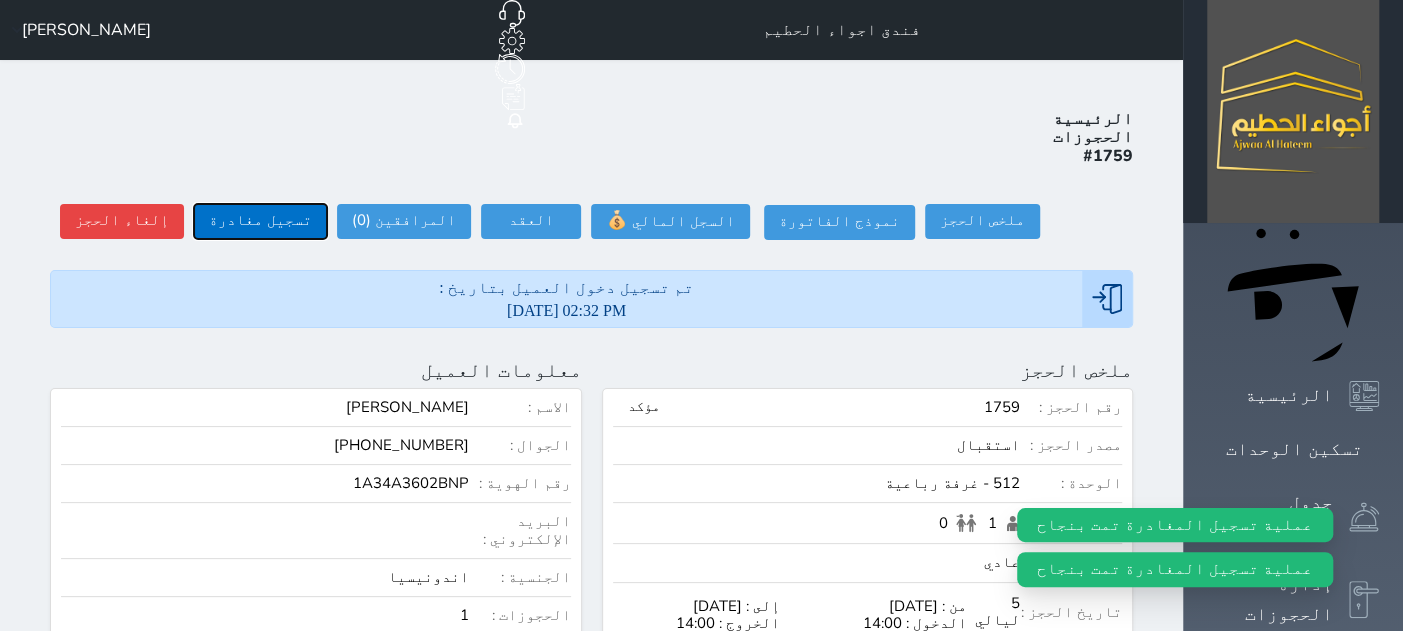 click on "تسجيل مغادرة" at bounding box center [260, 221] 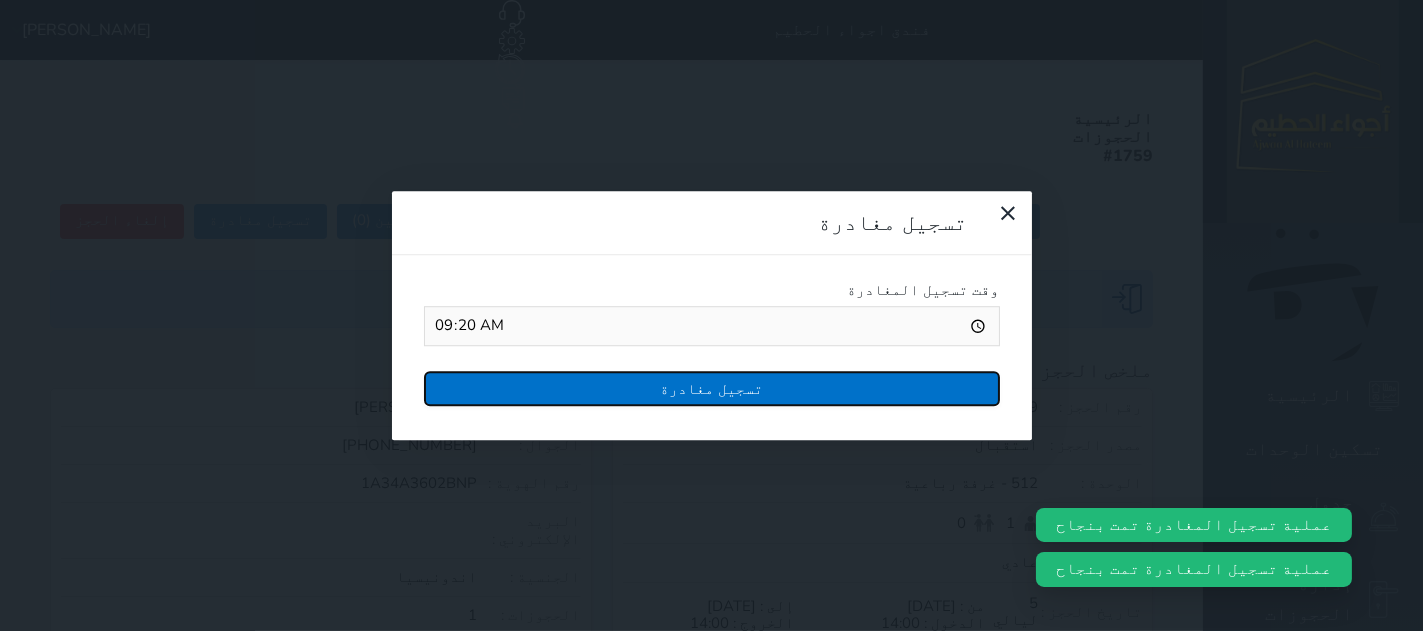 click on "تسجيل مغادرة" at bounding box center [712, 388] 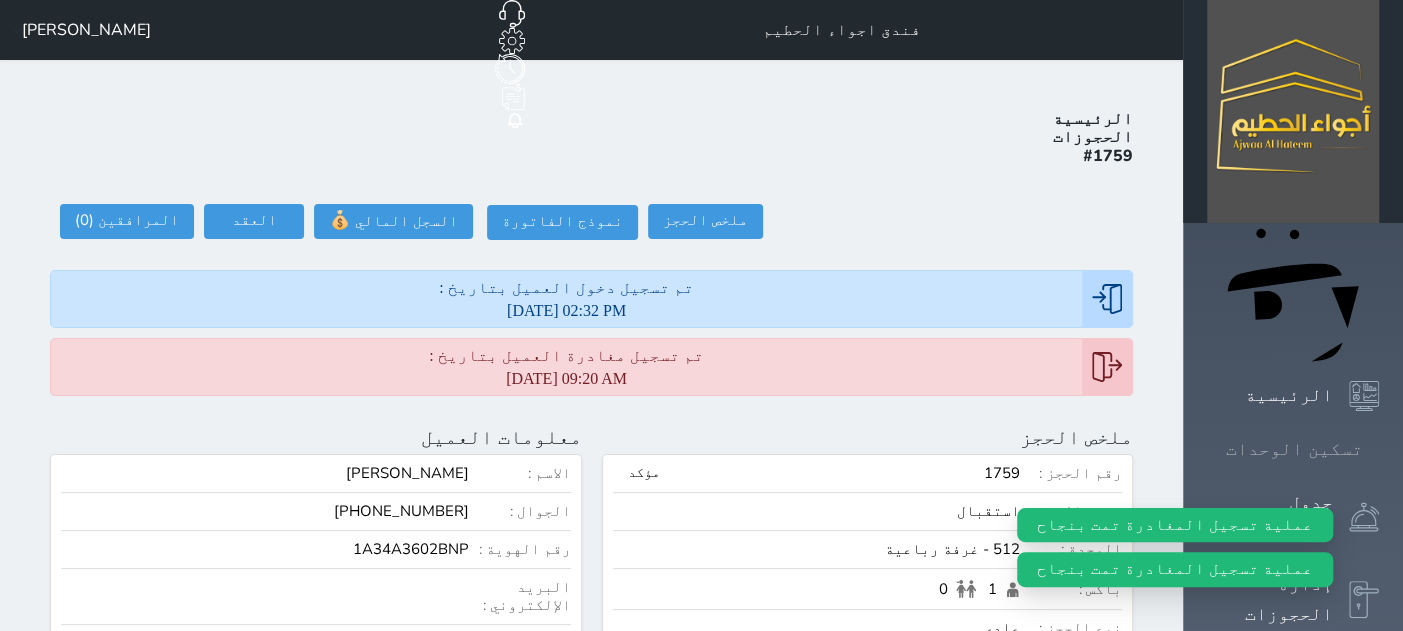 drag, startPoint x: 1323, startPoint y: 222, endPoint x: 1291, endPoint y: 236, distance: 34.928497 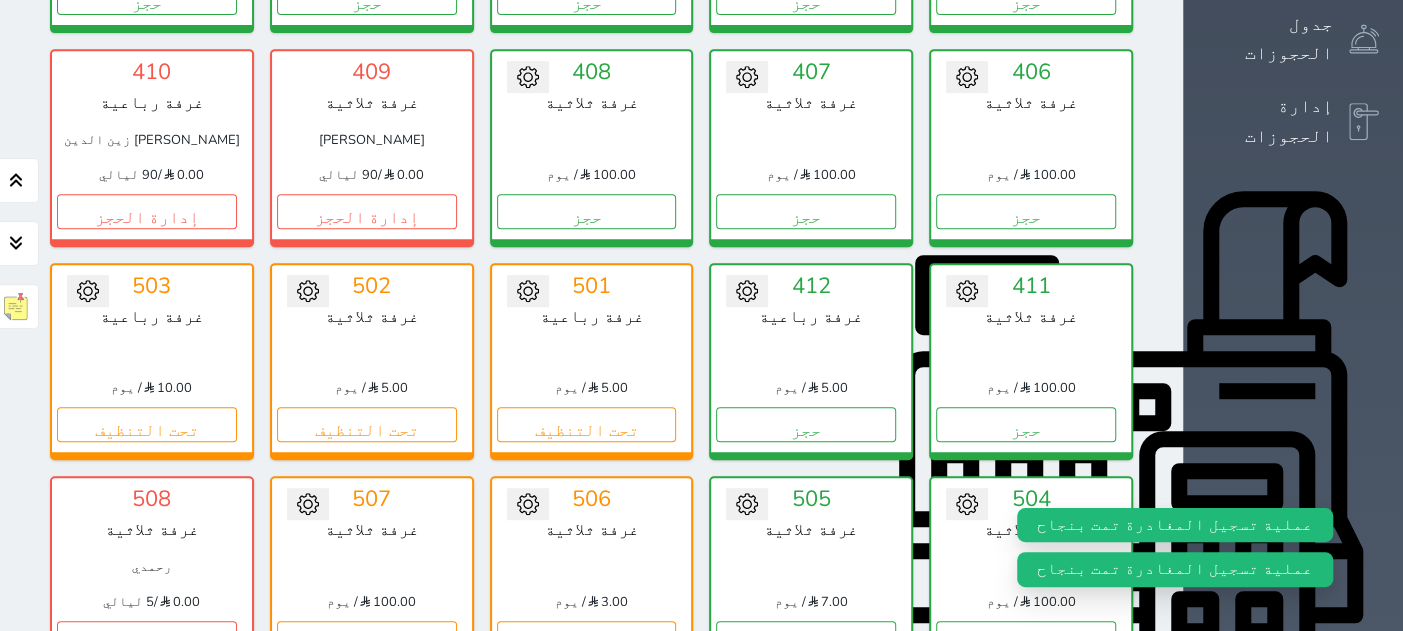 click on "508   غرفة ثلاثية
رحمدي
0.00
/   5 ليالي           إدارة الحجز" at bounding box center [152, 574] 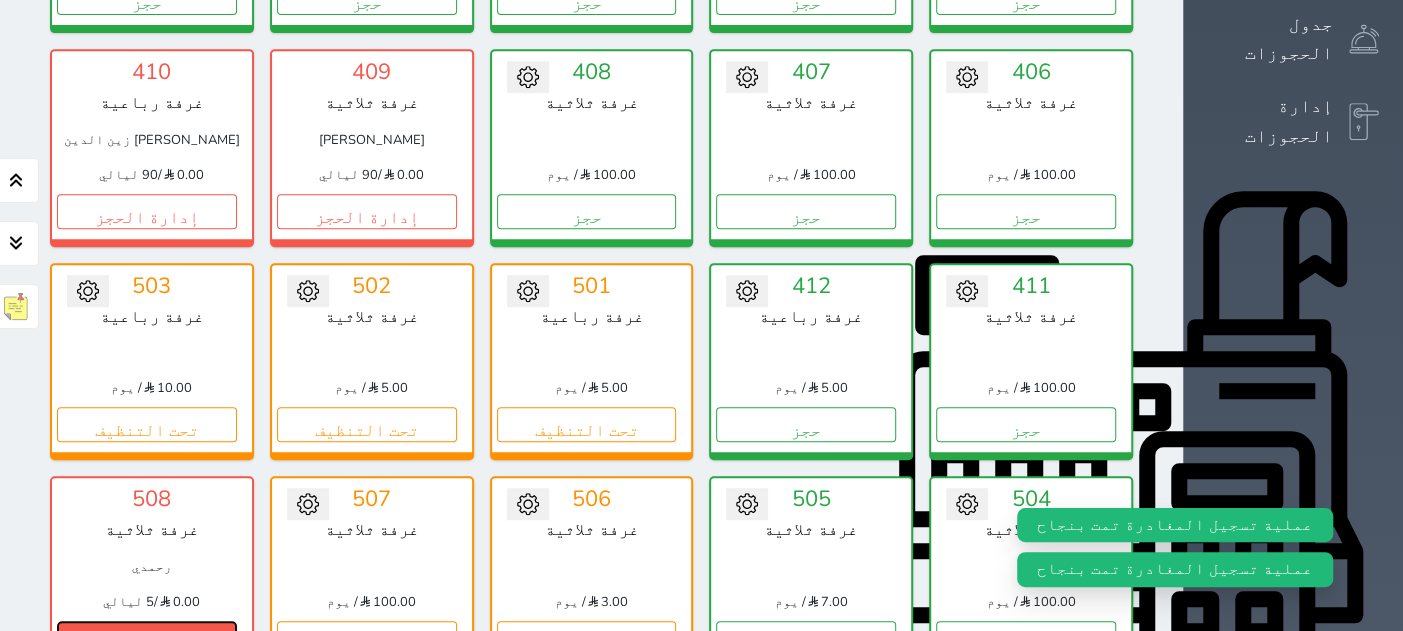 click on "إدارة الحجز" at bounding box center (147, 638) 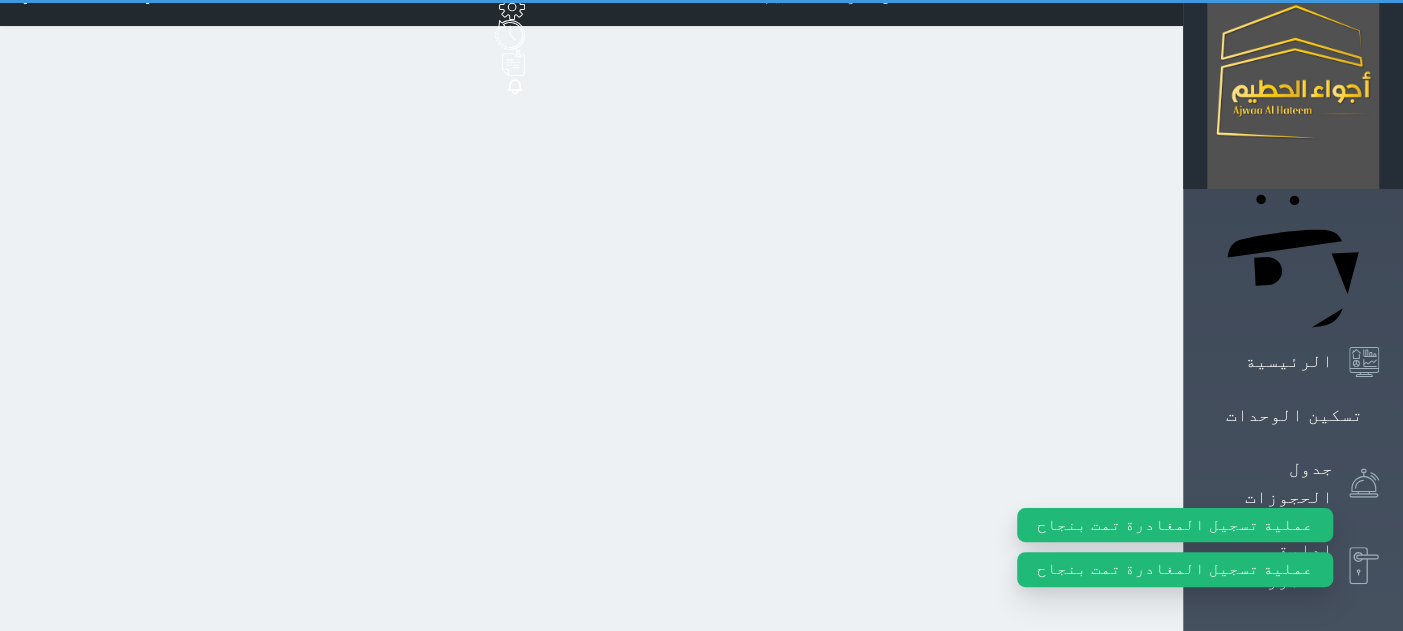 scroll, scrollTop: 0, scrollLeft: 0, axis: both 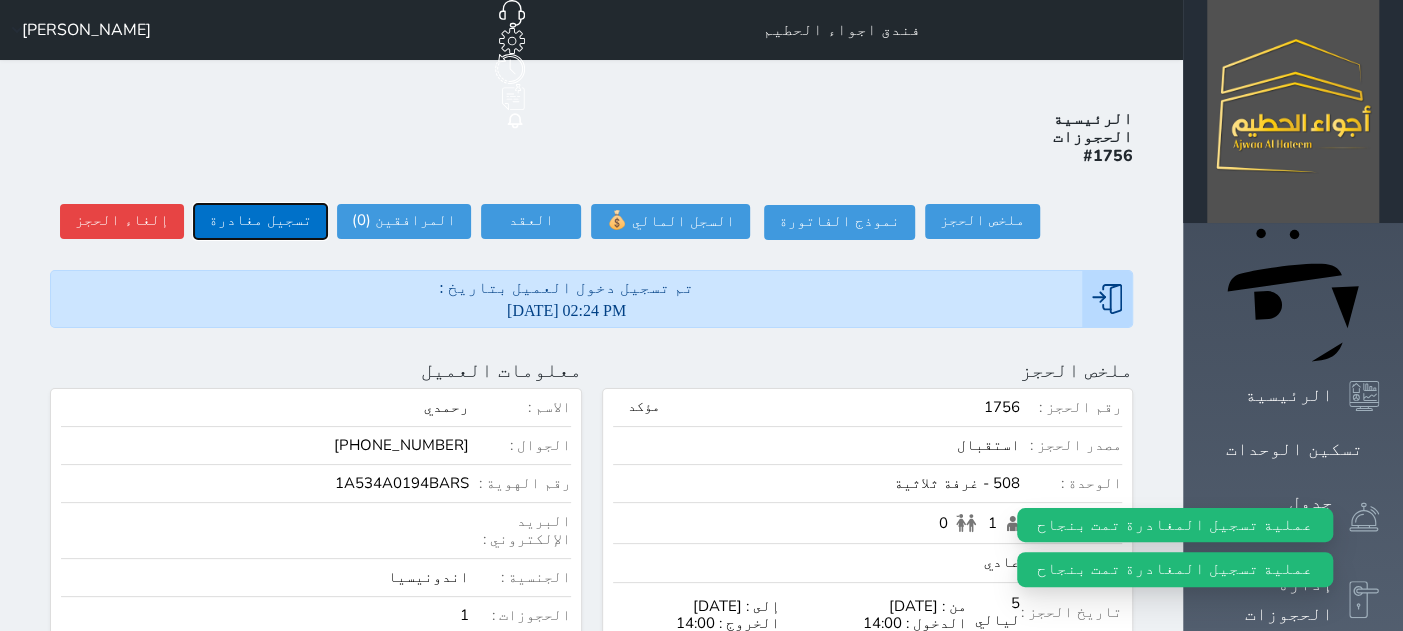 click on "تسجيل مغادرة" at bounding box center (260, 221) 